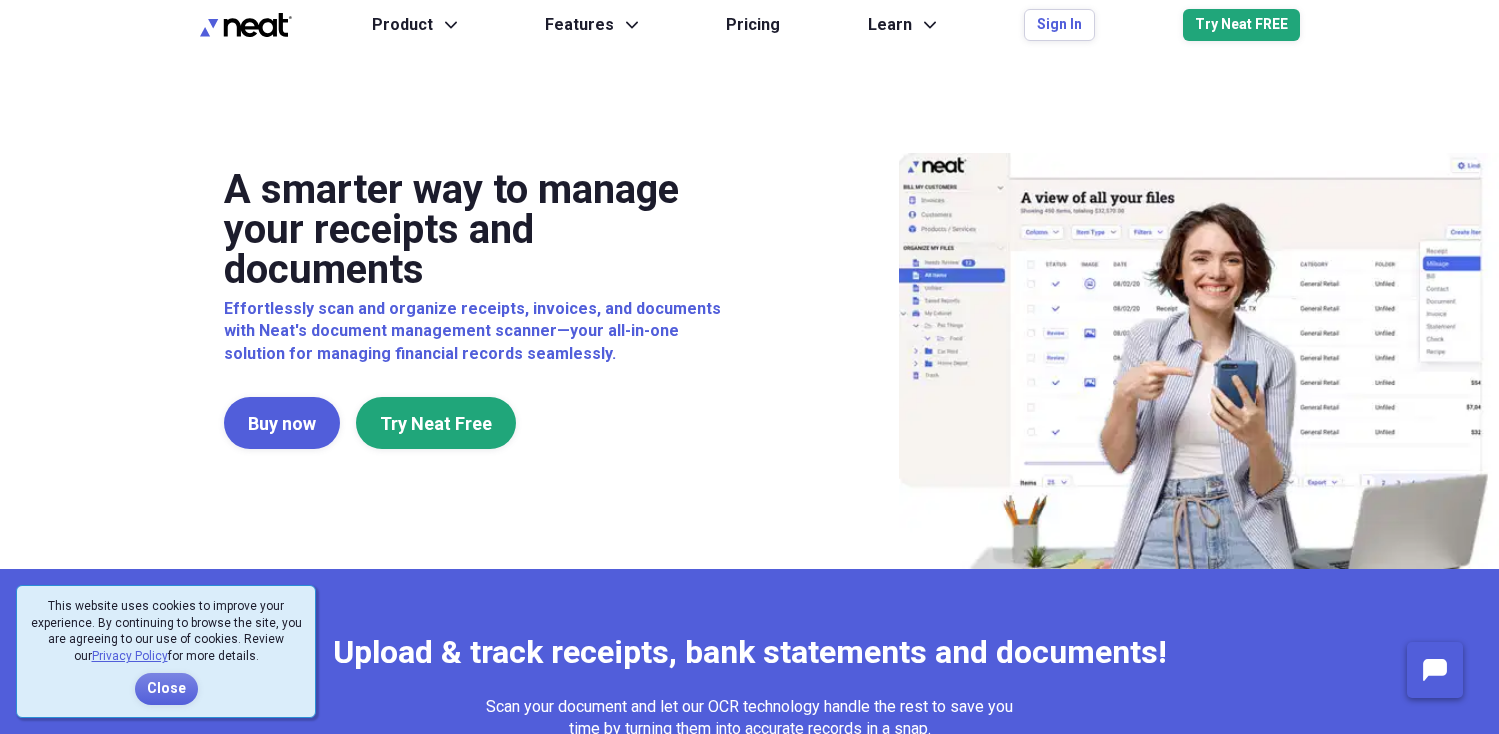 scroll, scrollTop: 0, scrollLeft: 0, axis: both 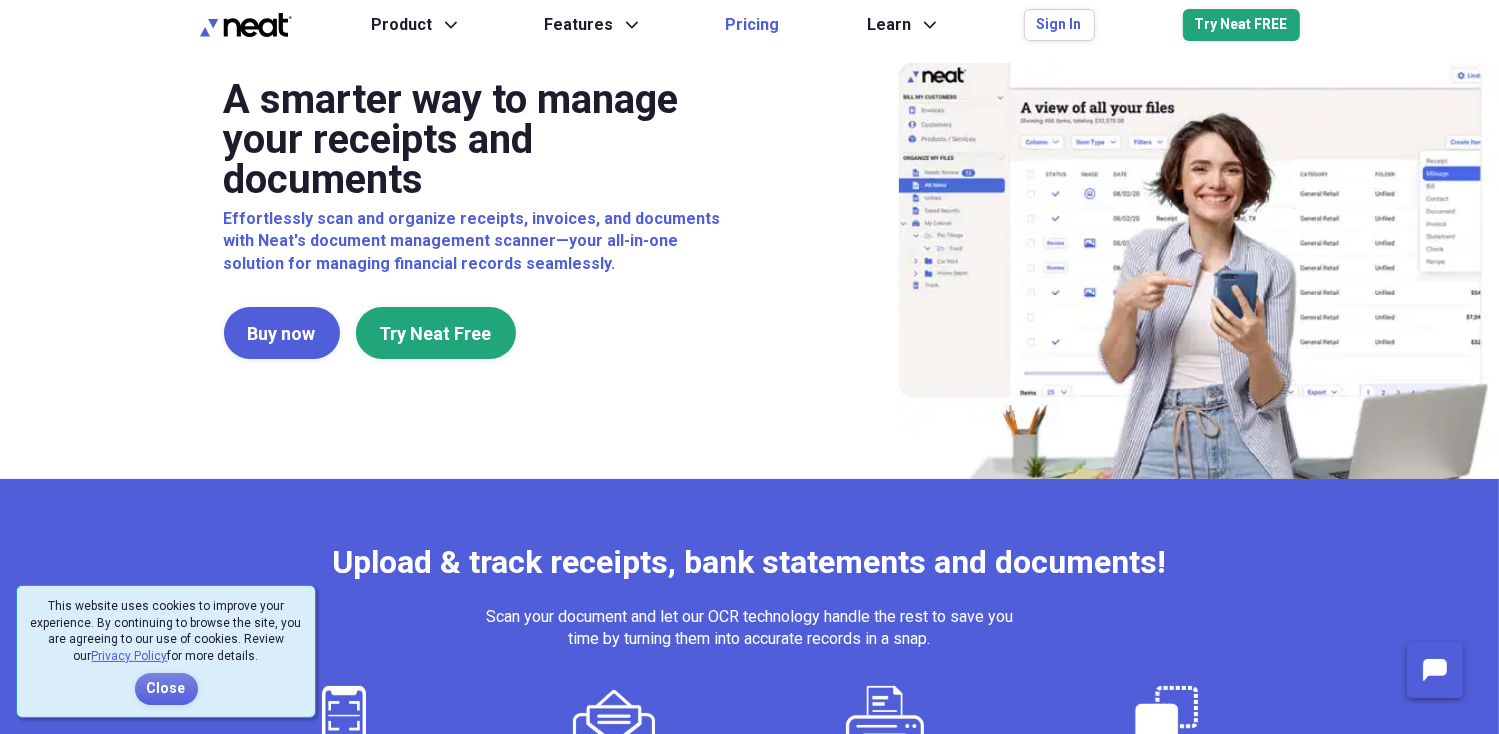 click on "Pricing" at bounding box center [753, 25] 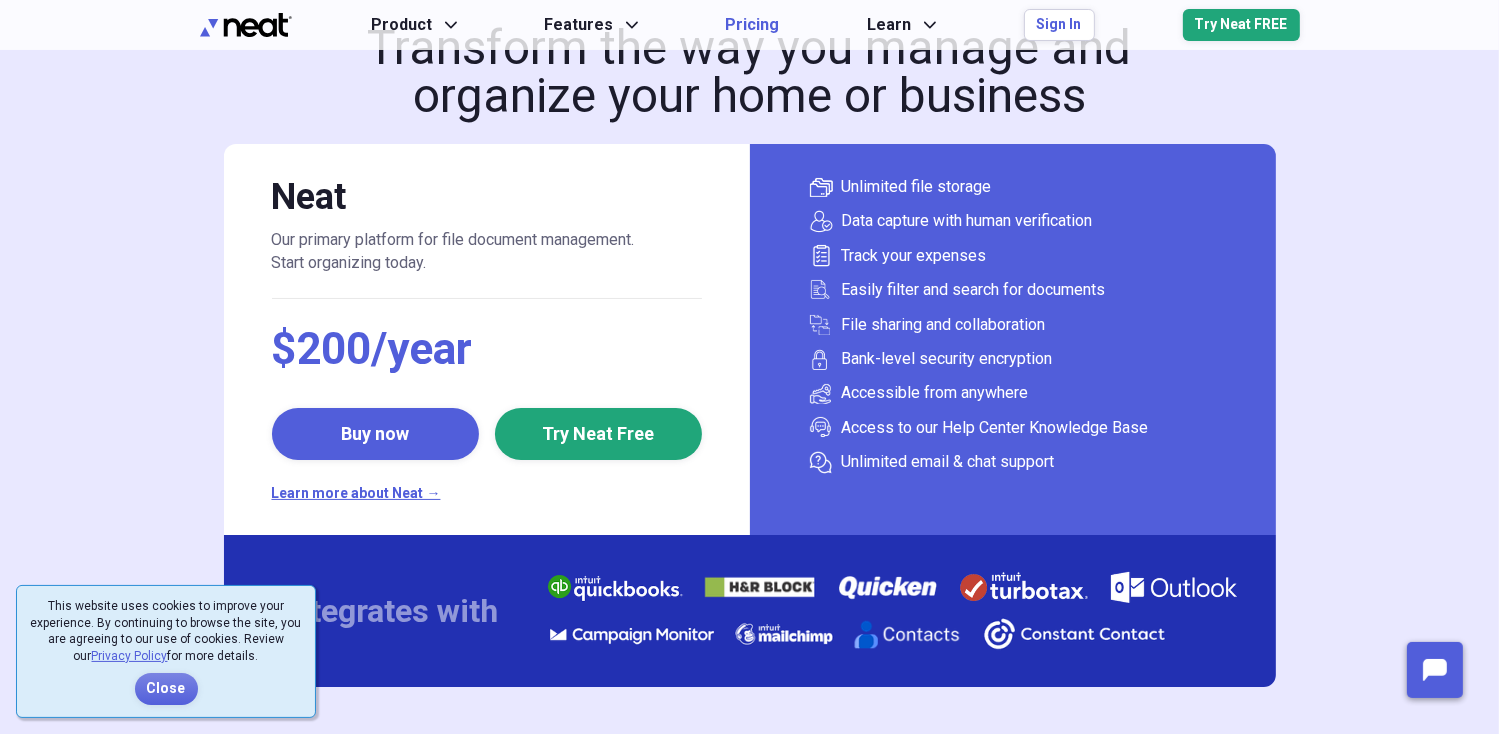 scroll, scrollTop: 0, scrollLeft: 0, axis: both 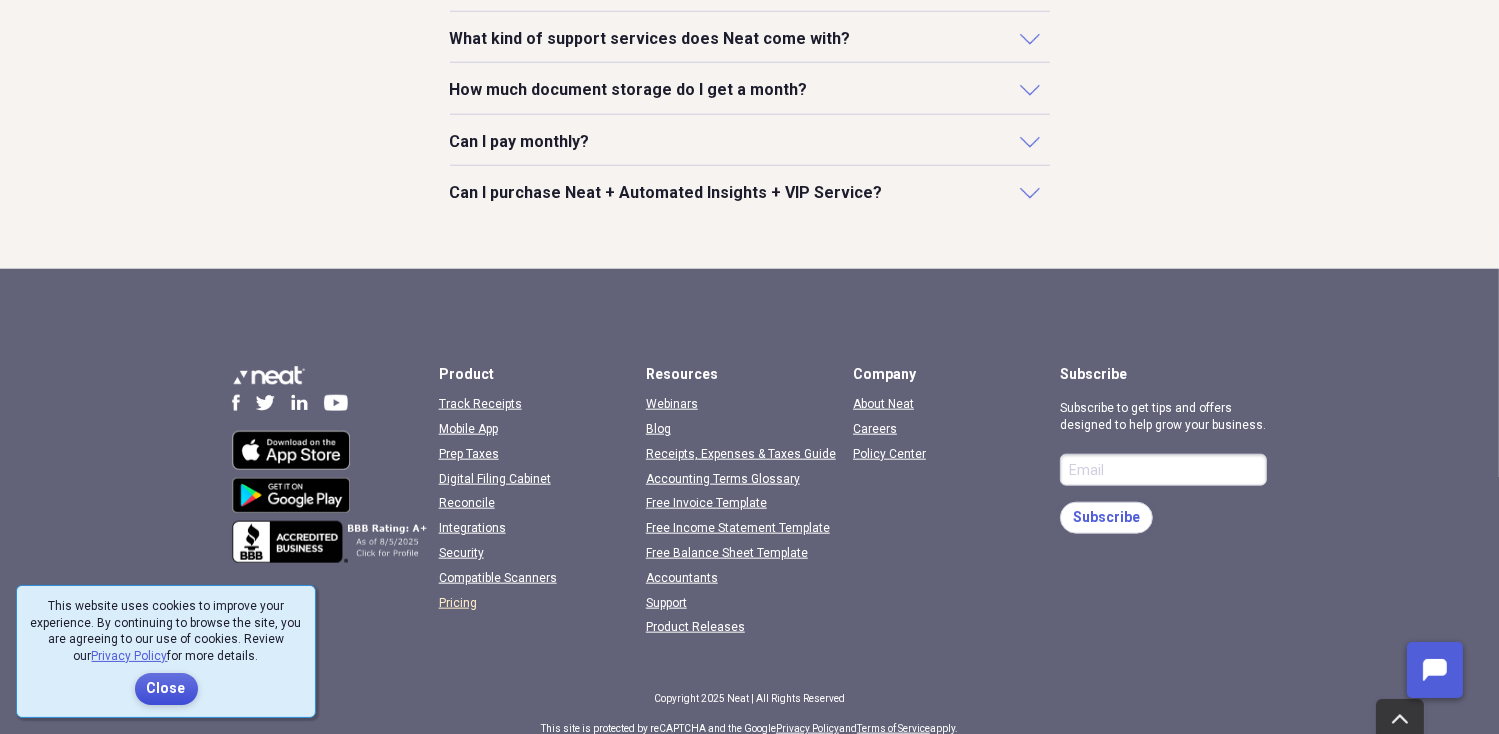 click on "Close" at bounding box center (166, 689) 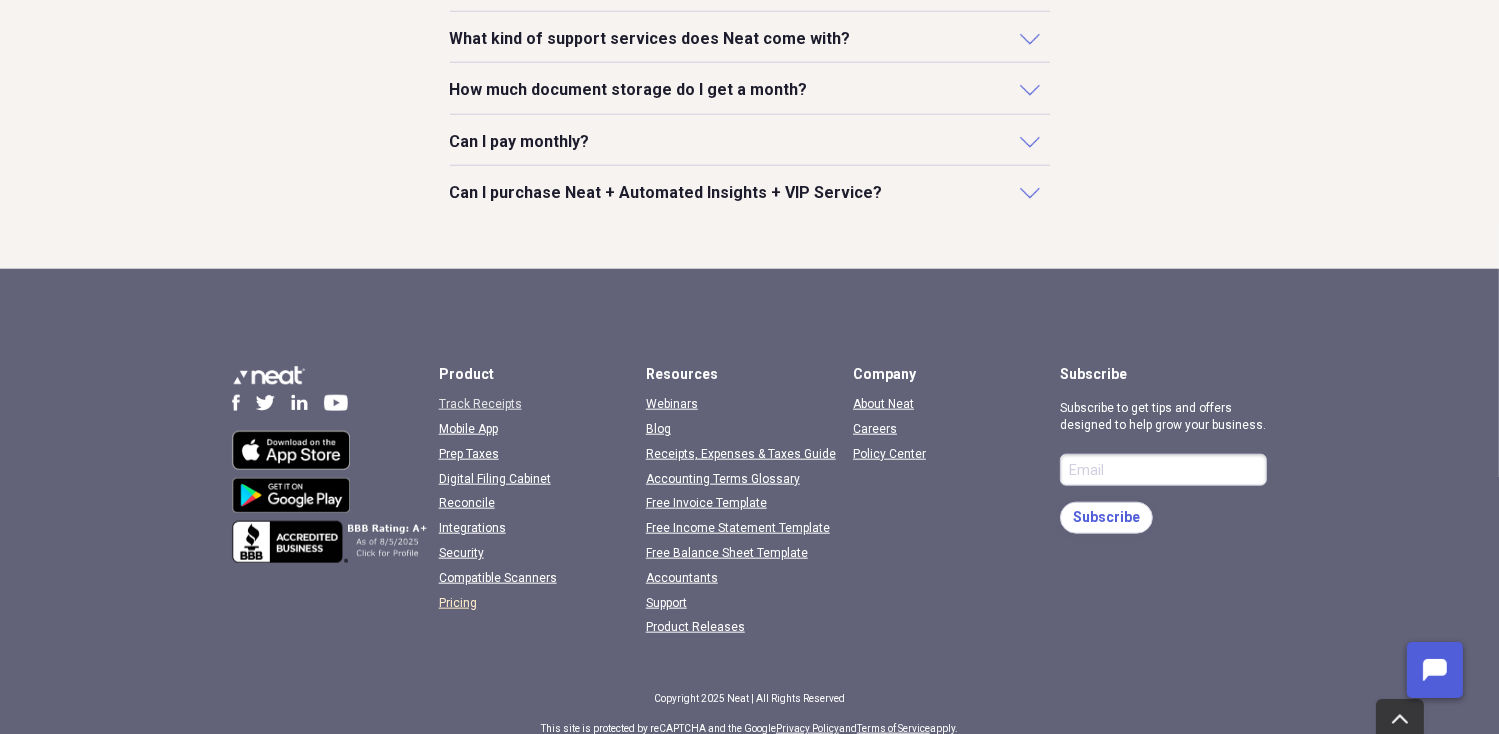 click on "Track Receipts" at bounding box center [480, 404] 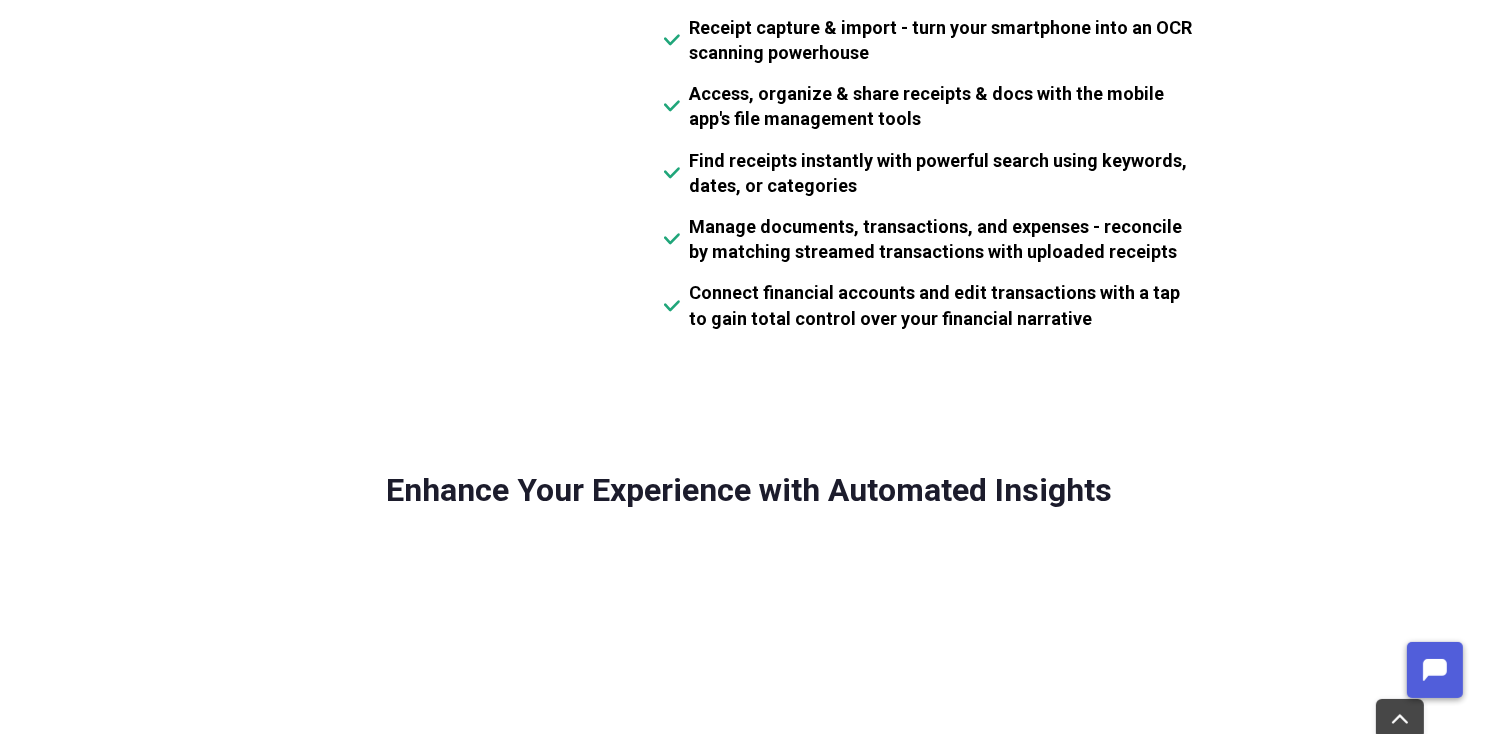 scroll, scrollTop: 1808, scrollLeft: 0, axis: vertical 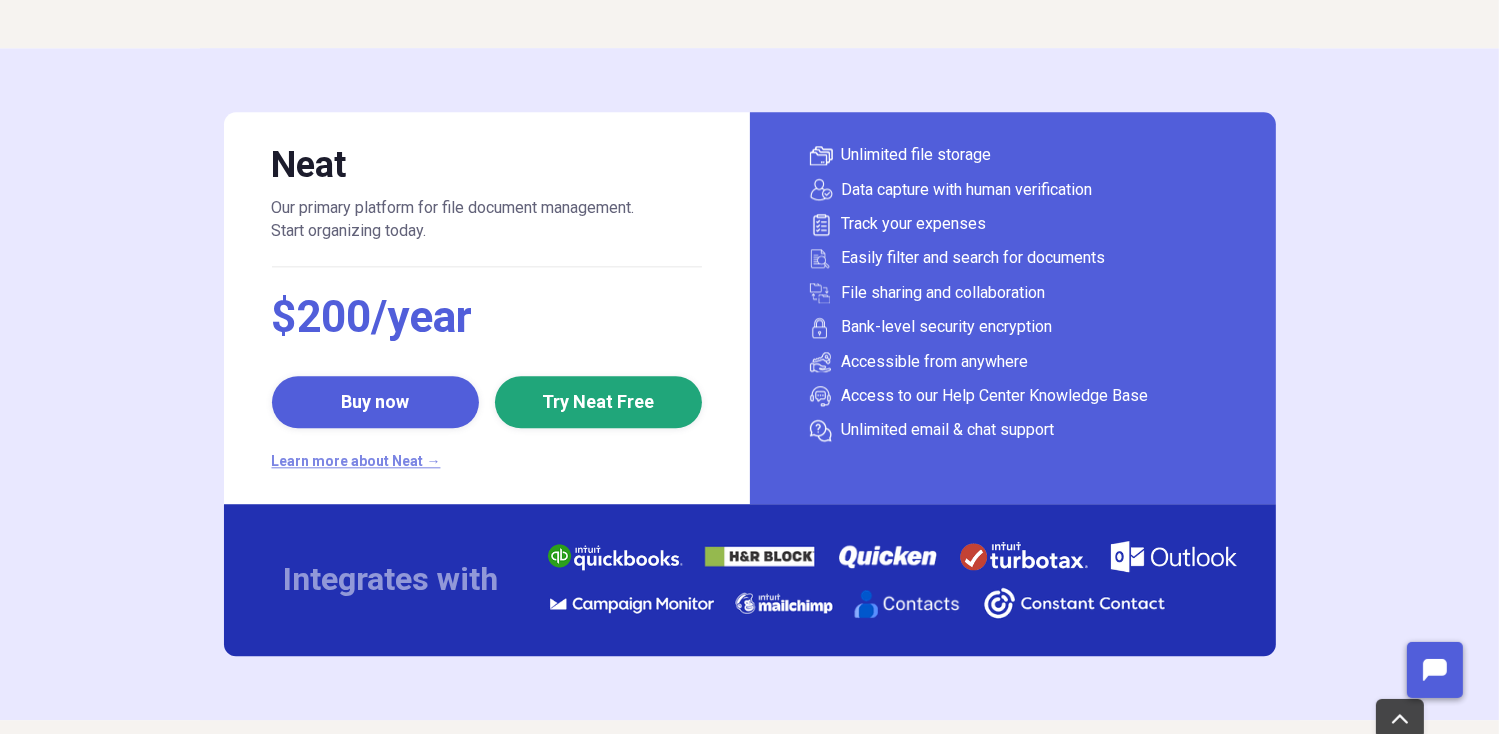click on "Learn more about Neat →" at bounding box center [487, 462] 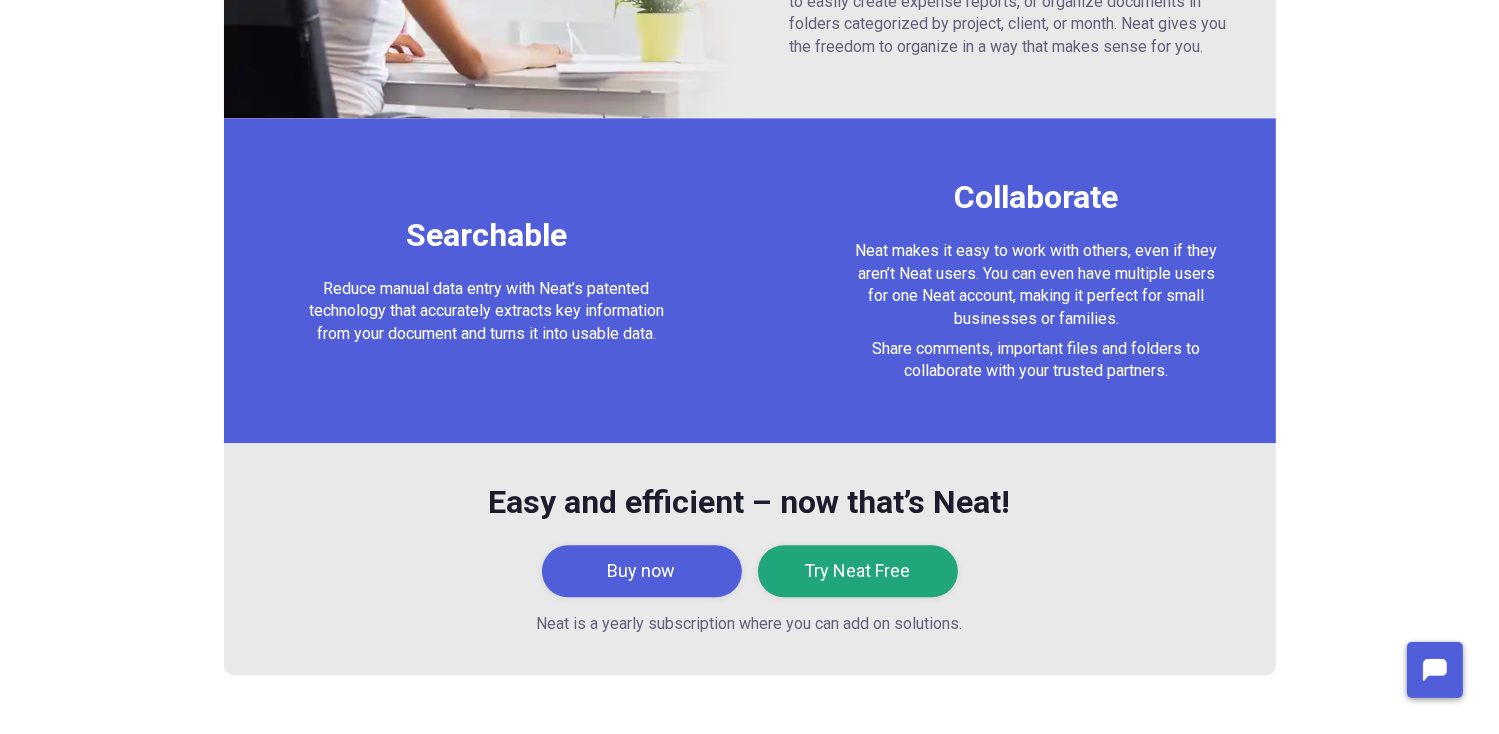 scroll, scrollTop: 0, scrollLeft: 0, axis: both 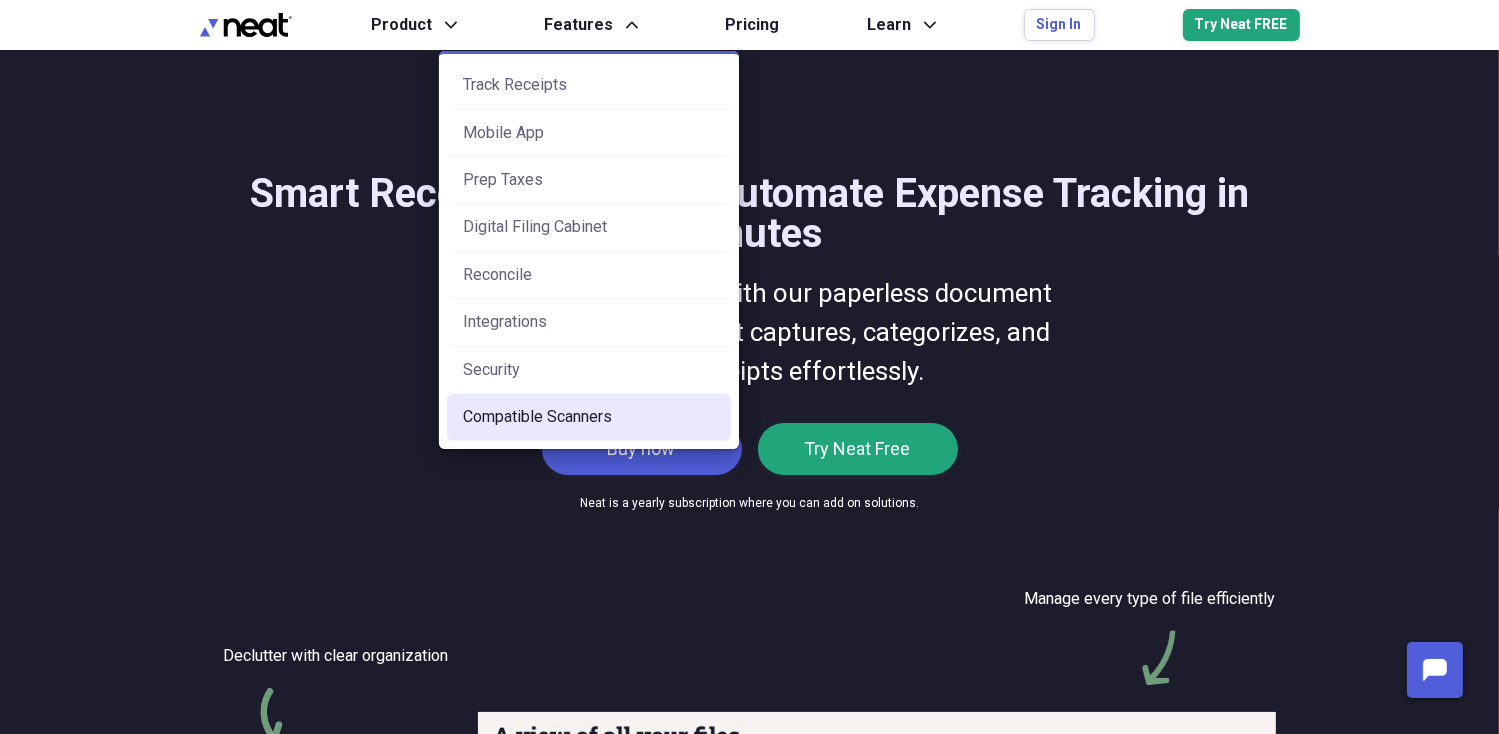 click on "Compatible Scanners" at bounding box center [589, 417] 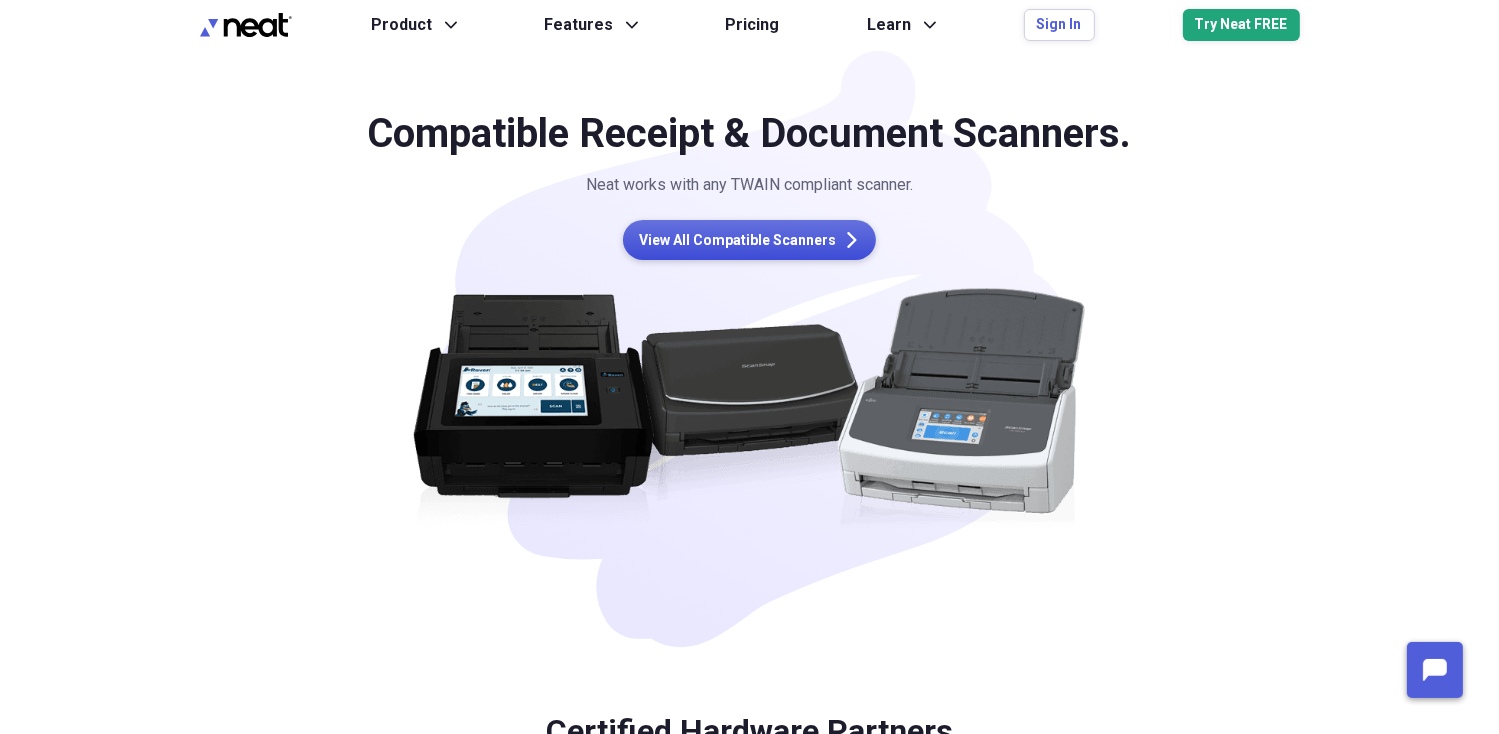 click on "View All Compatible Scanners" at bounding box center (737, 241) 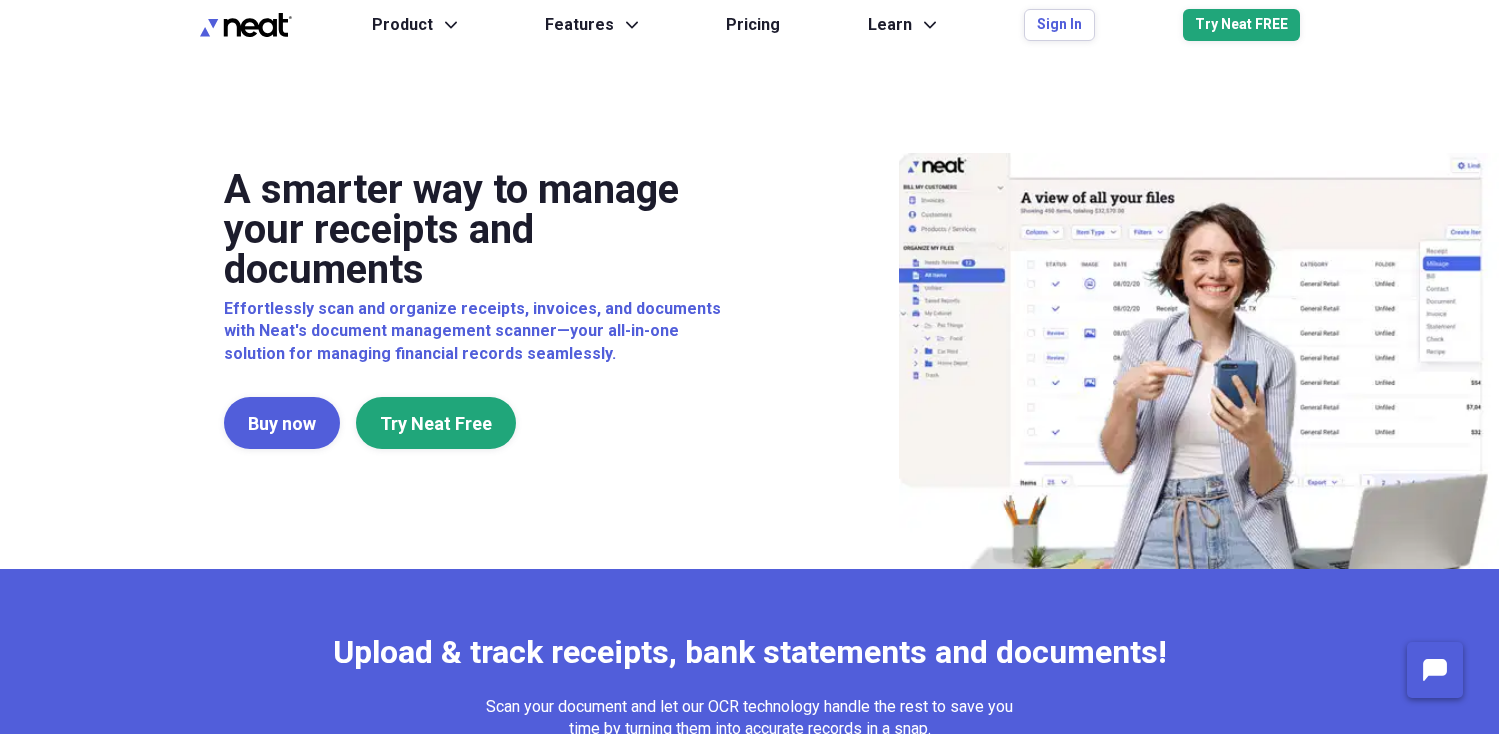 scroll, scrollTop: 0, scrollLeft: 0, axis: both 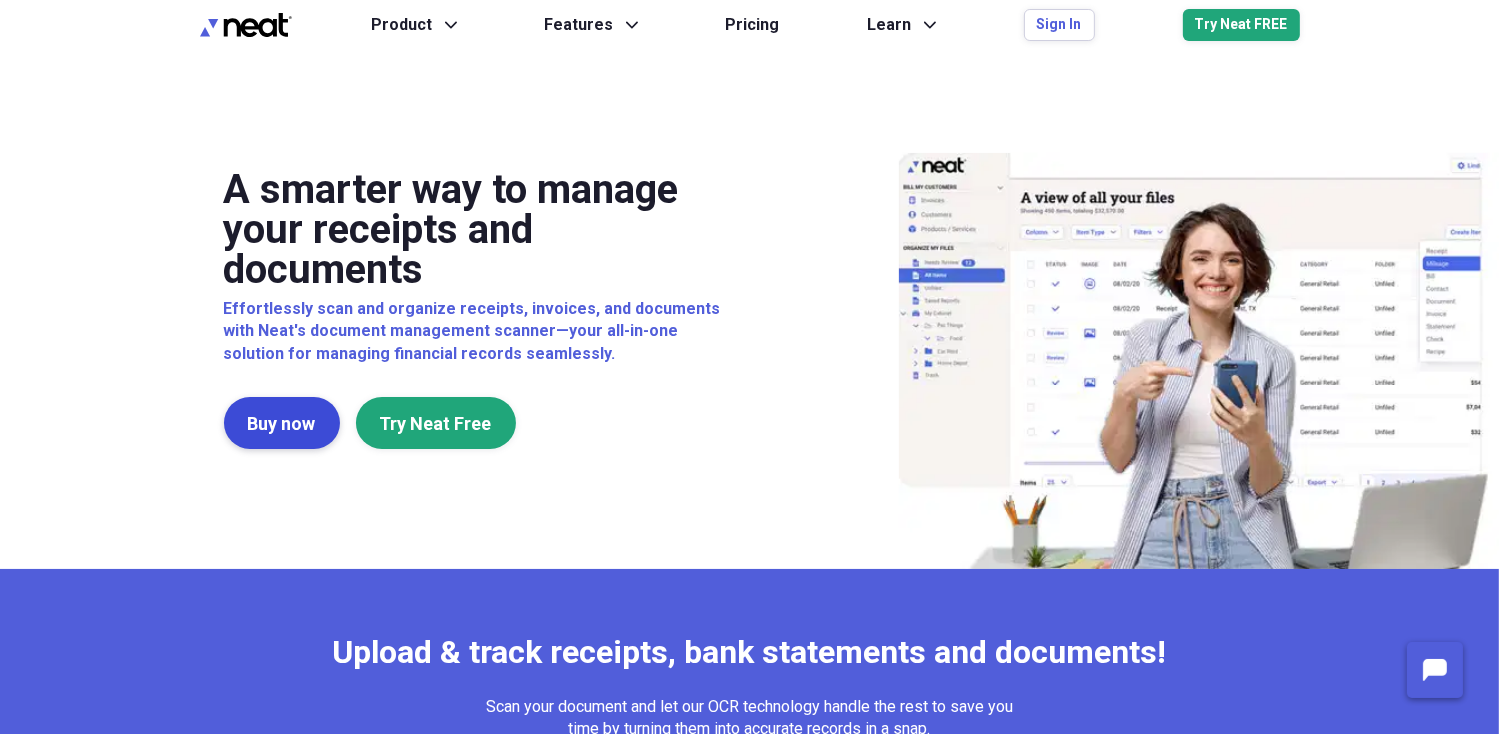 click on "Buy now" at bounding box center (282, 423) 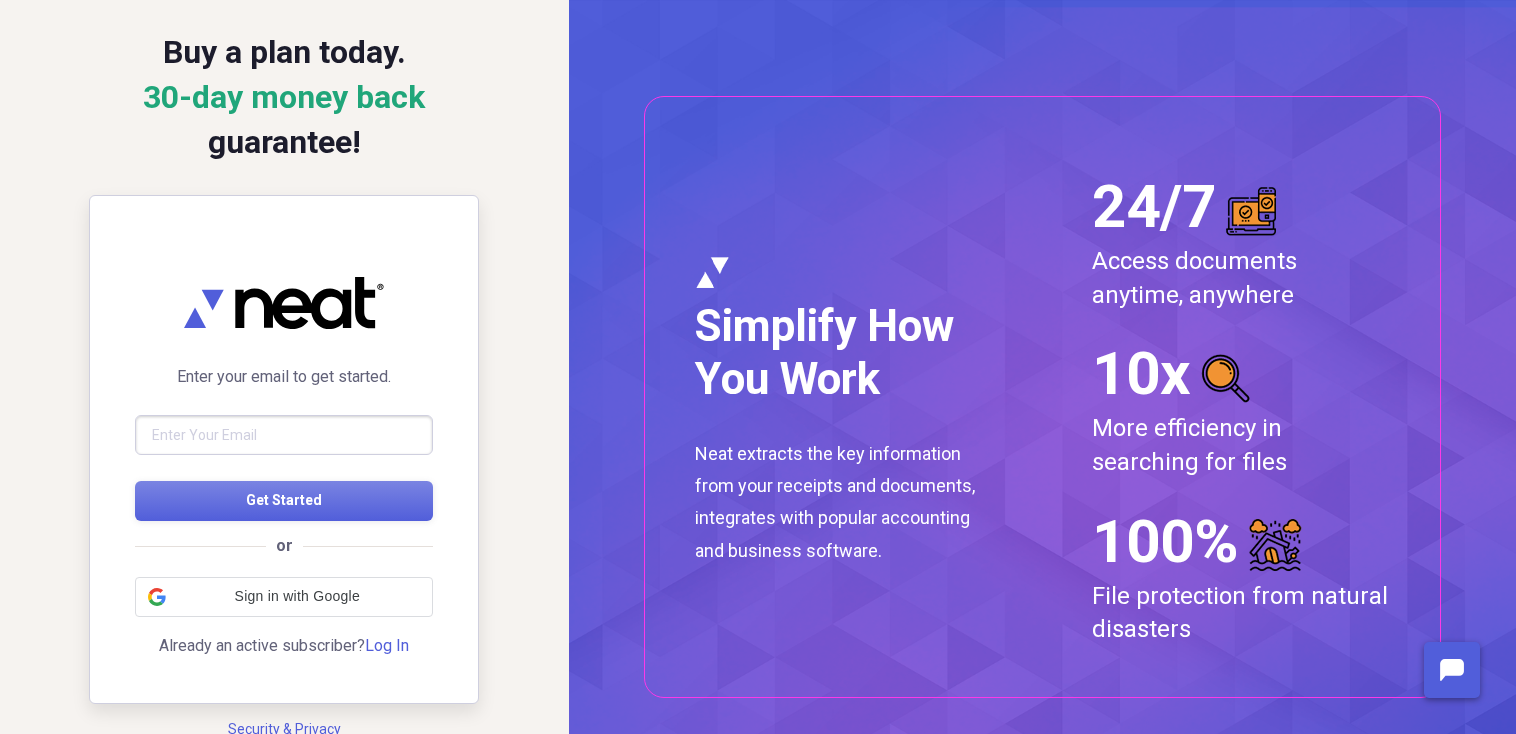 scroll, scrollTop: 0, scrollLeft: 0, axis: both 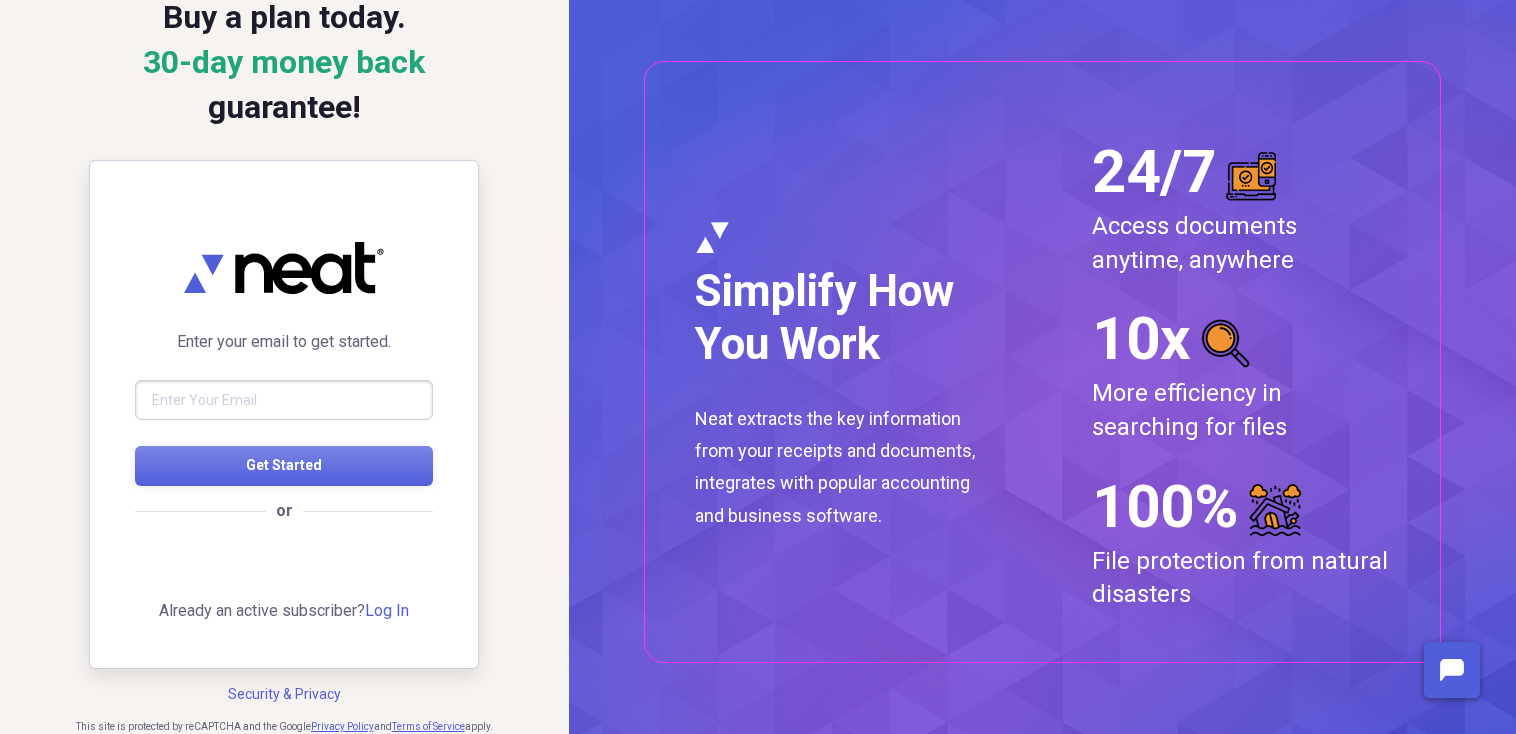click at bounding box center (284, 400) 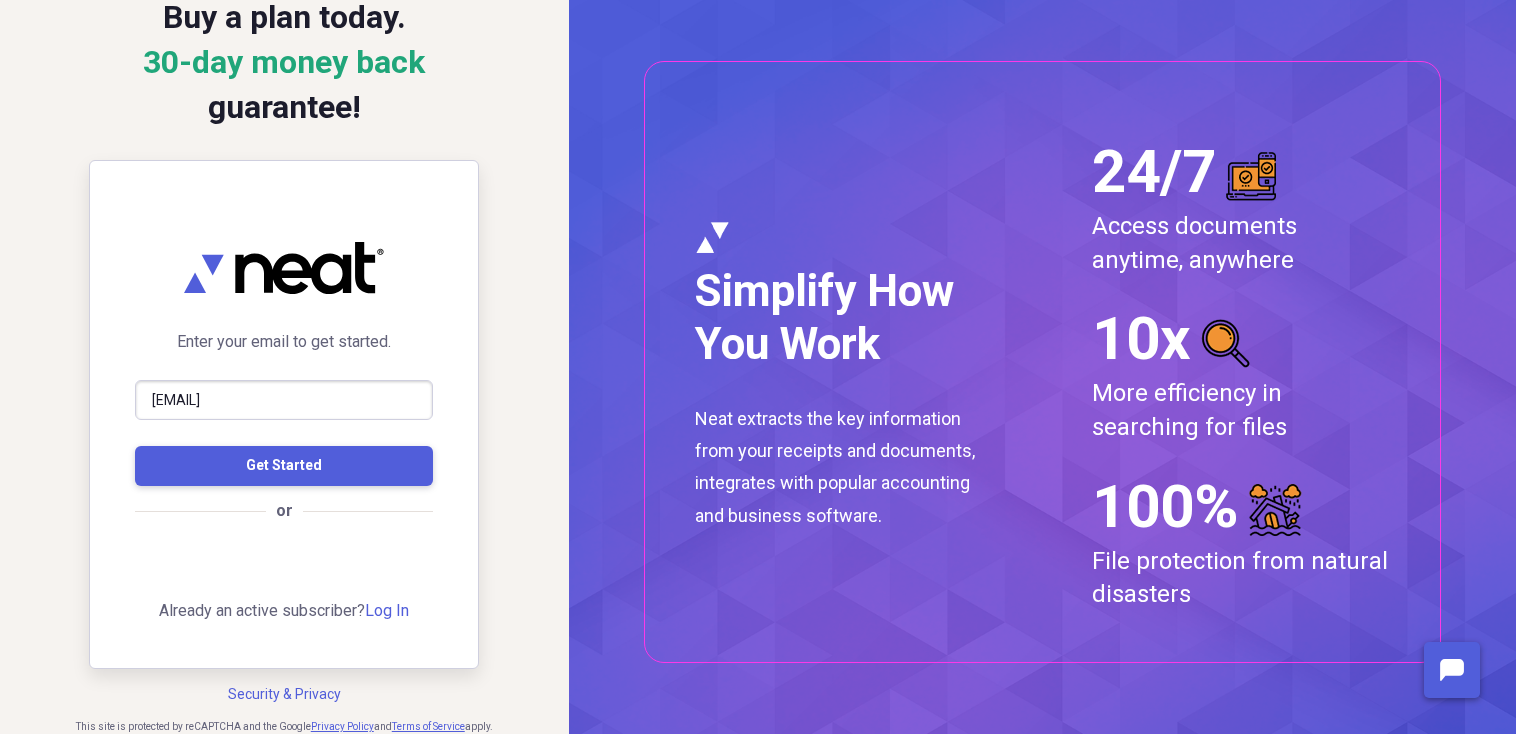 click on "Get Started" at bounding box center (284, 465) 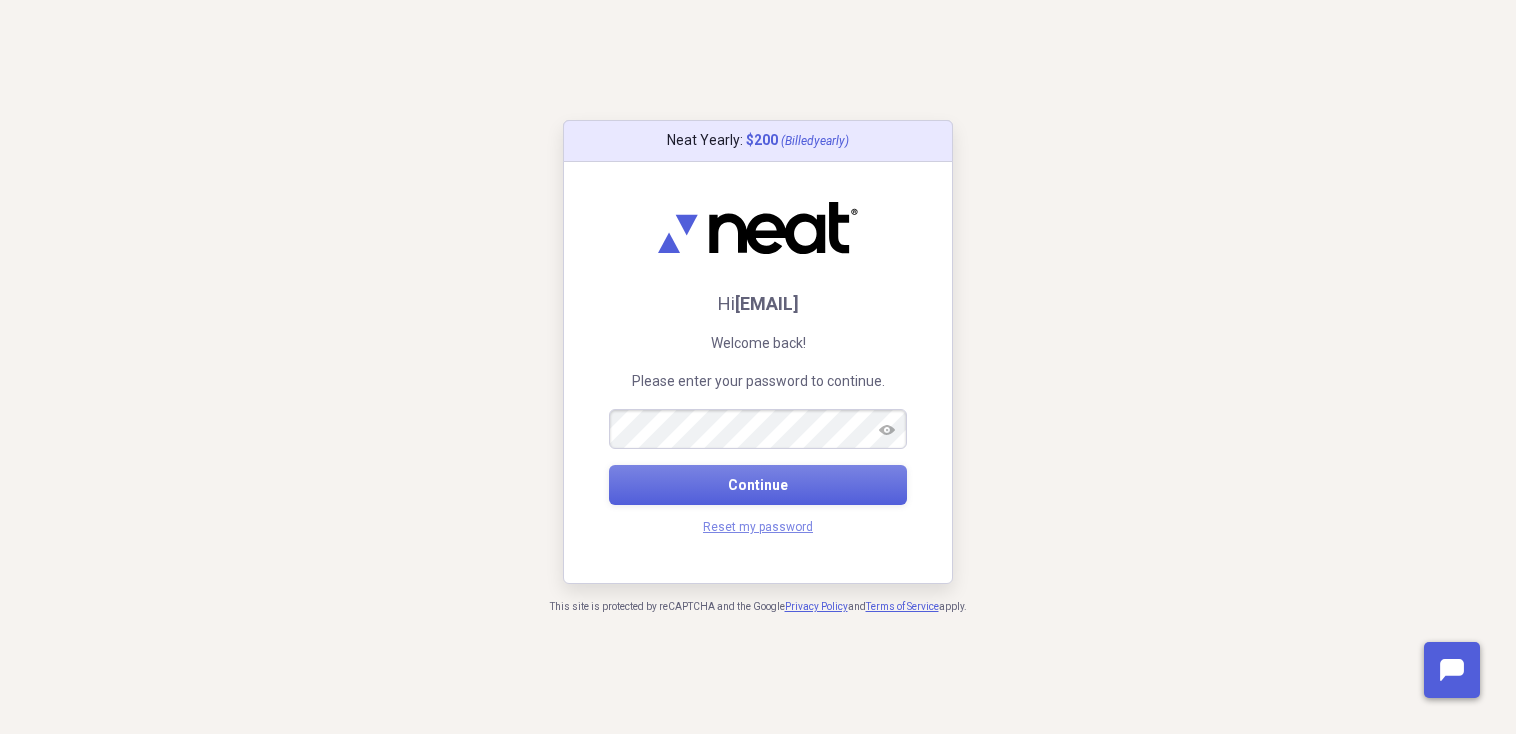 click on "Reset my password" at bounding box center (758, 527) 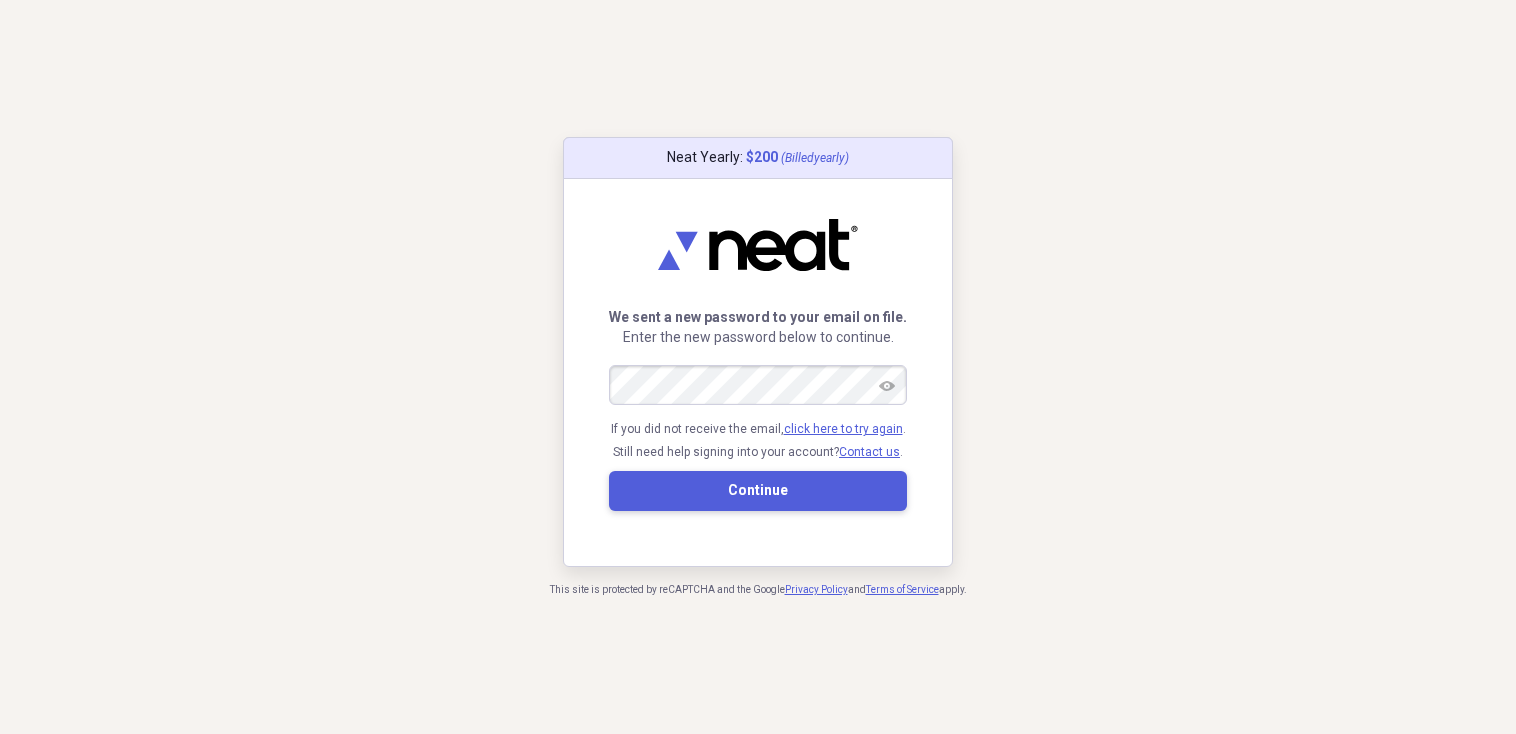 click on "Continue" at bounding box center [758, 490] 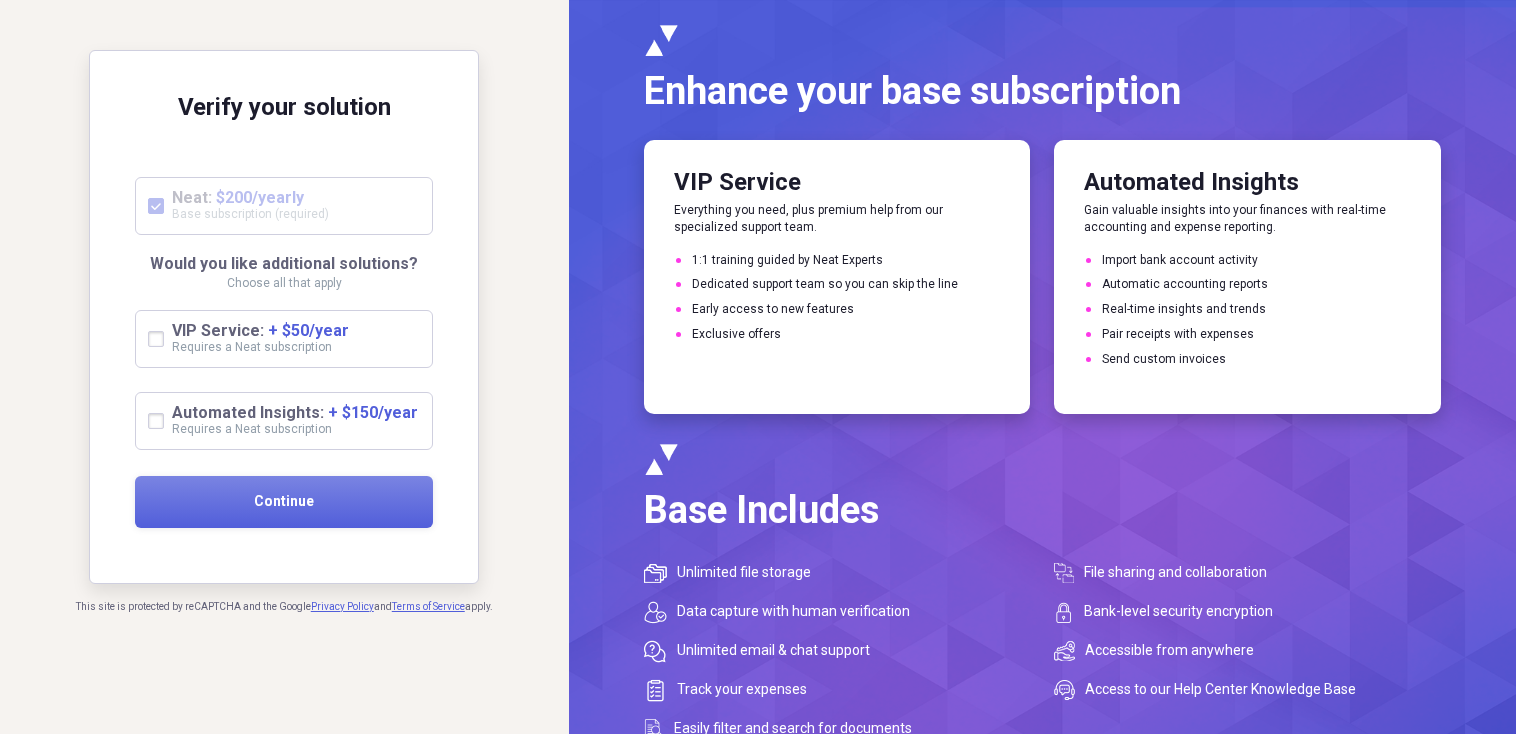 scroll, scrollTop: 20, scrollLeft: 0, axis: vertical 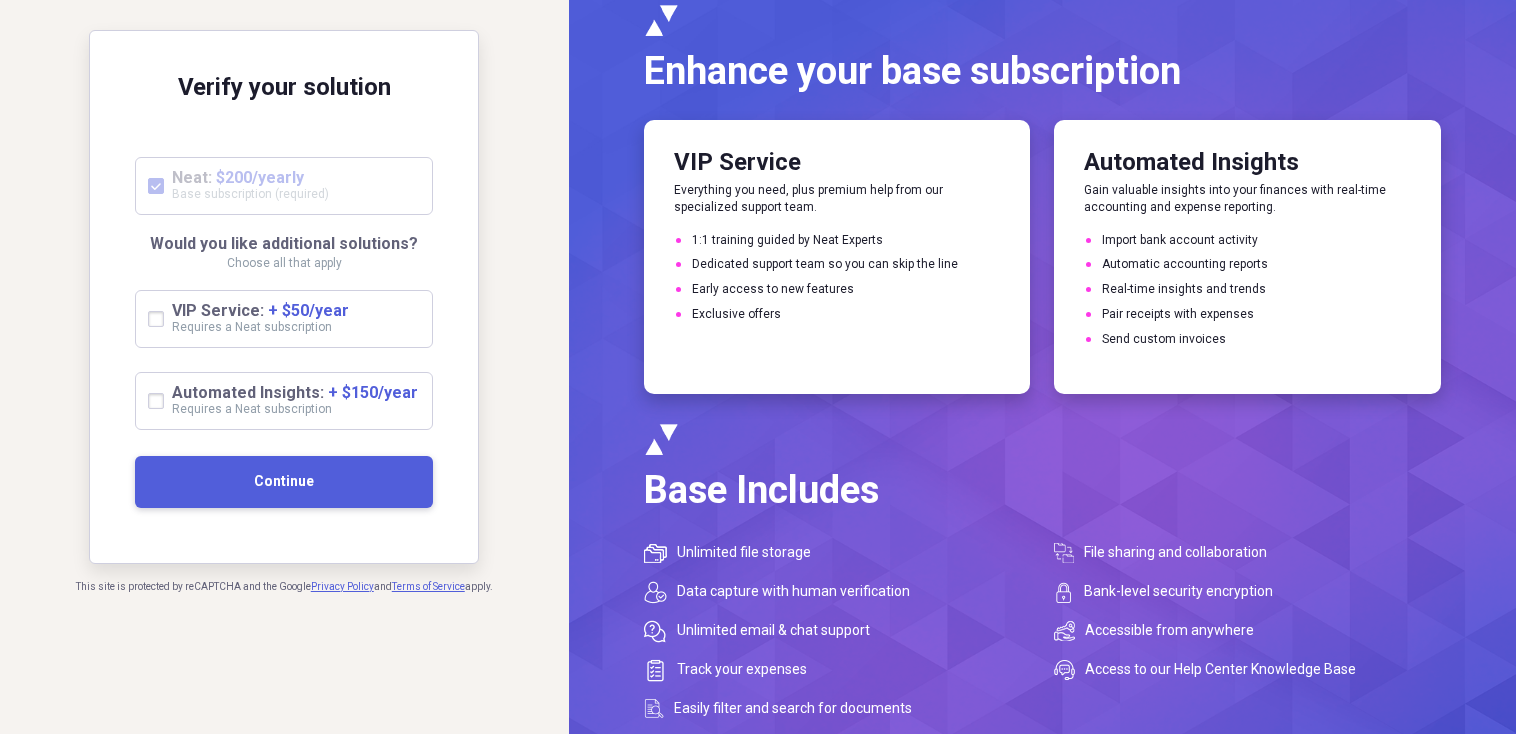 click on "Continue" at bounding box center (284, 482) 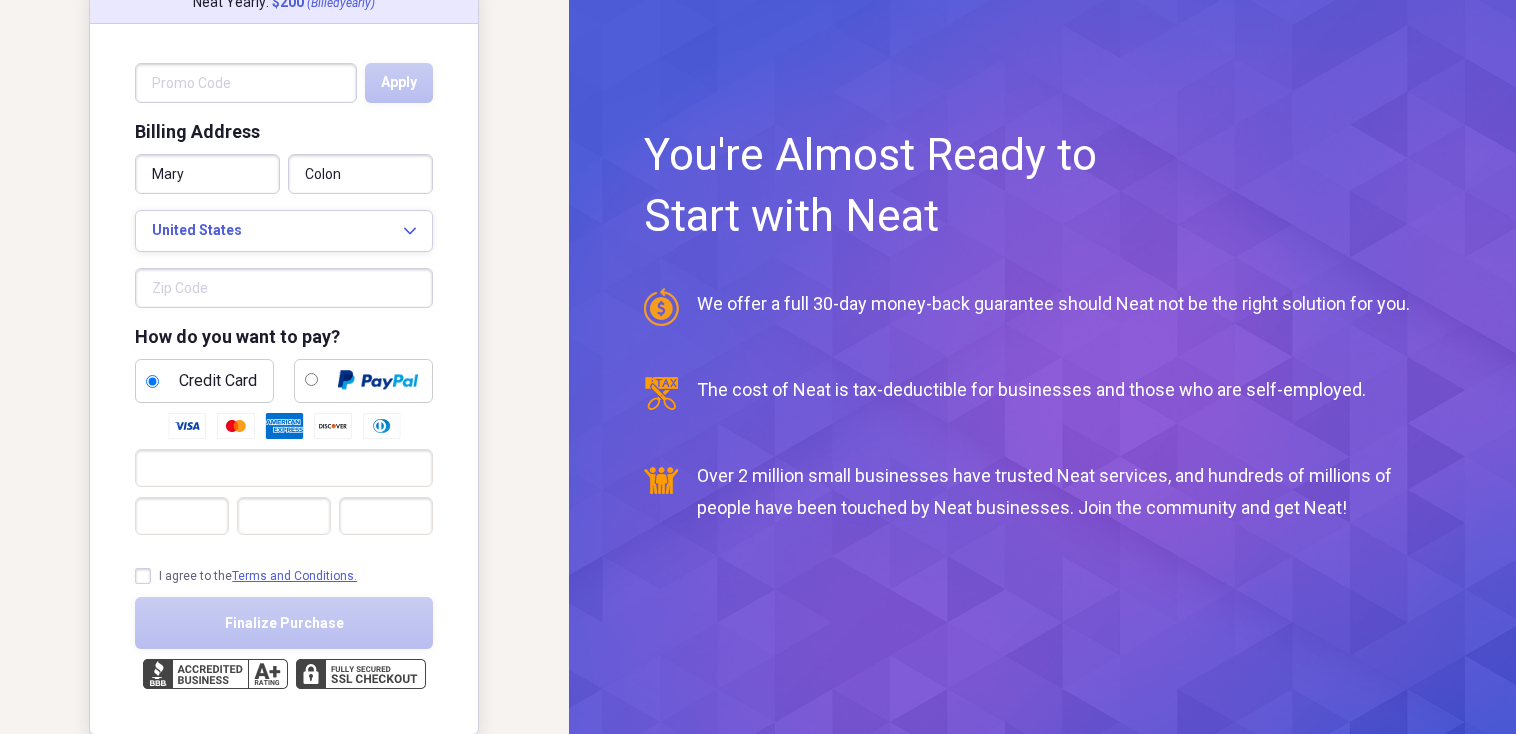 scroll, scrollTop: 98, scrollLeft: 0, axis: vertical 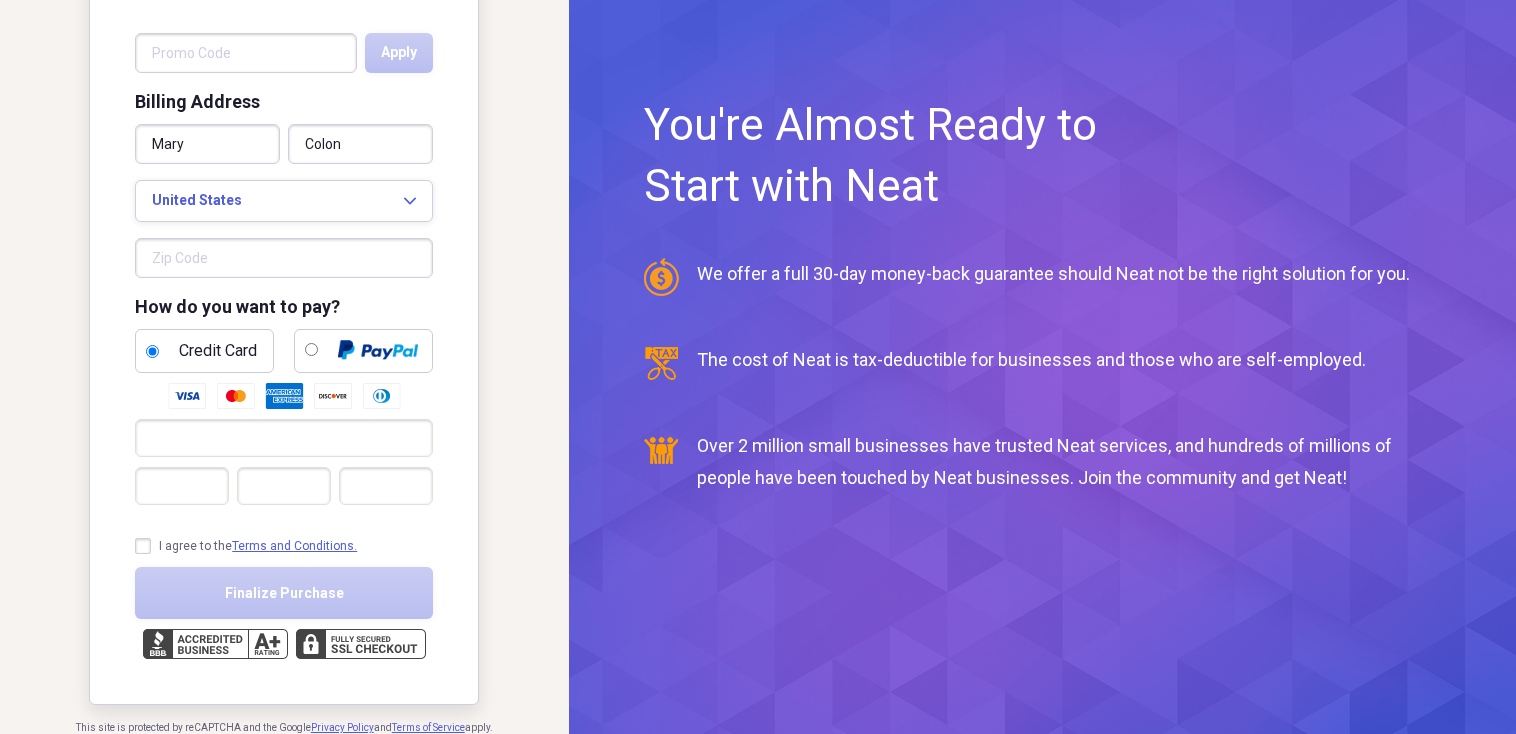 click at bounding box center [284, 258] 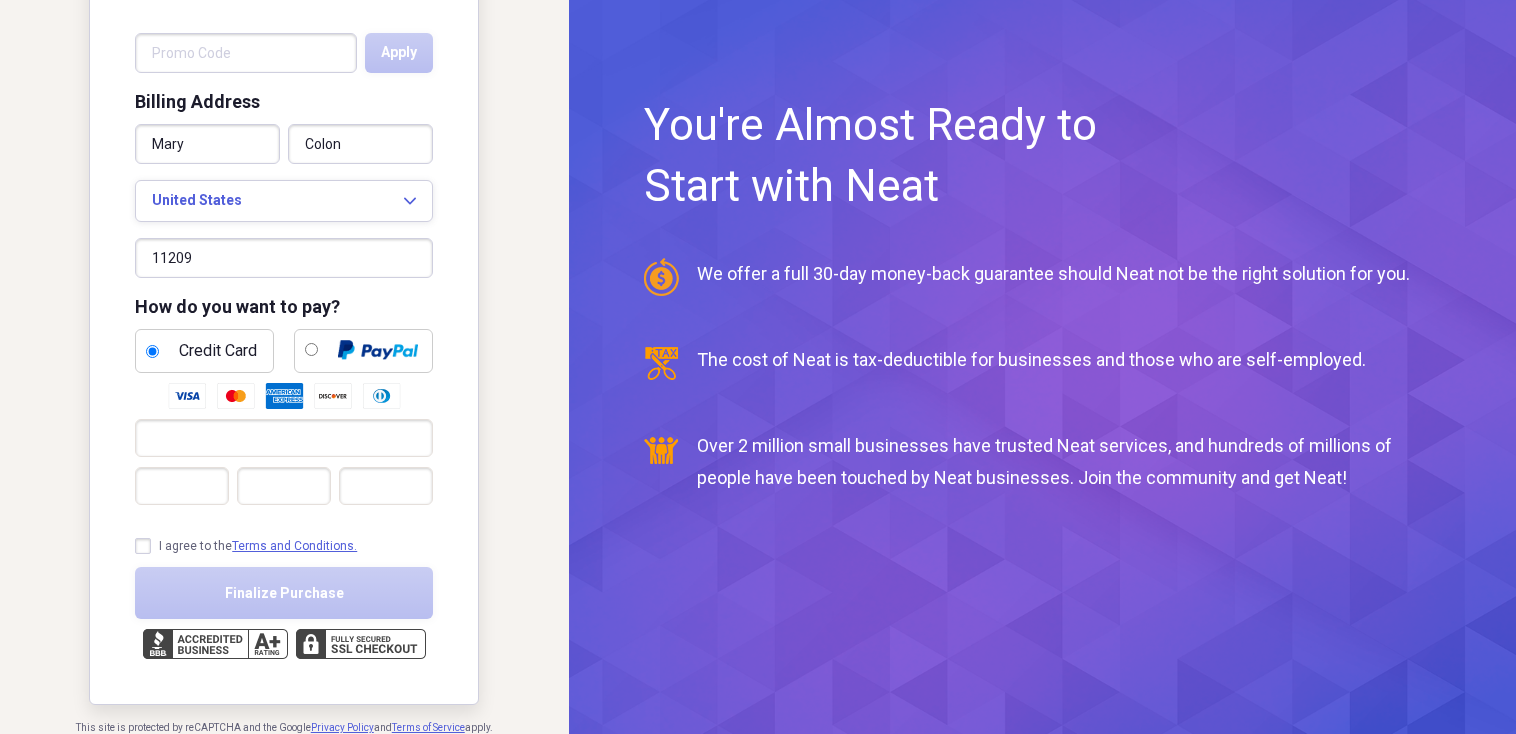 type on "11209" 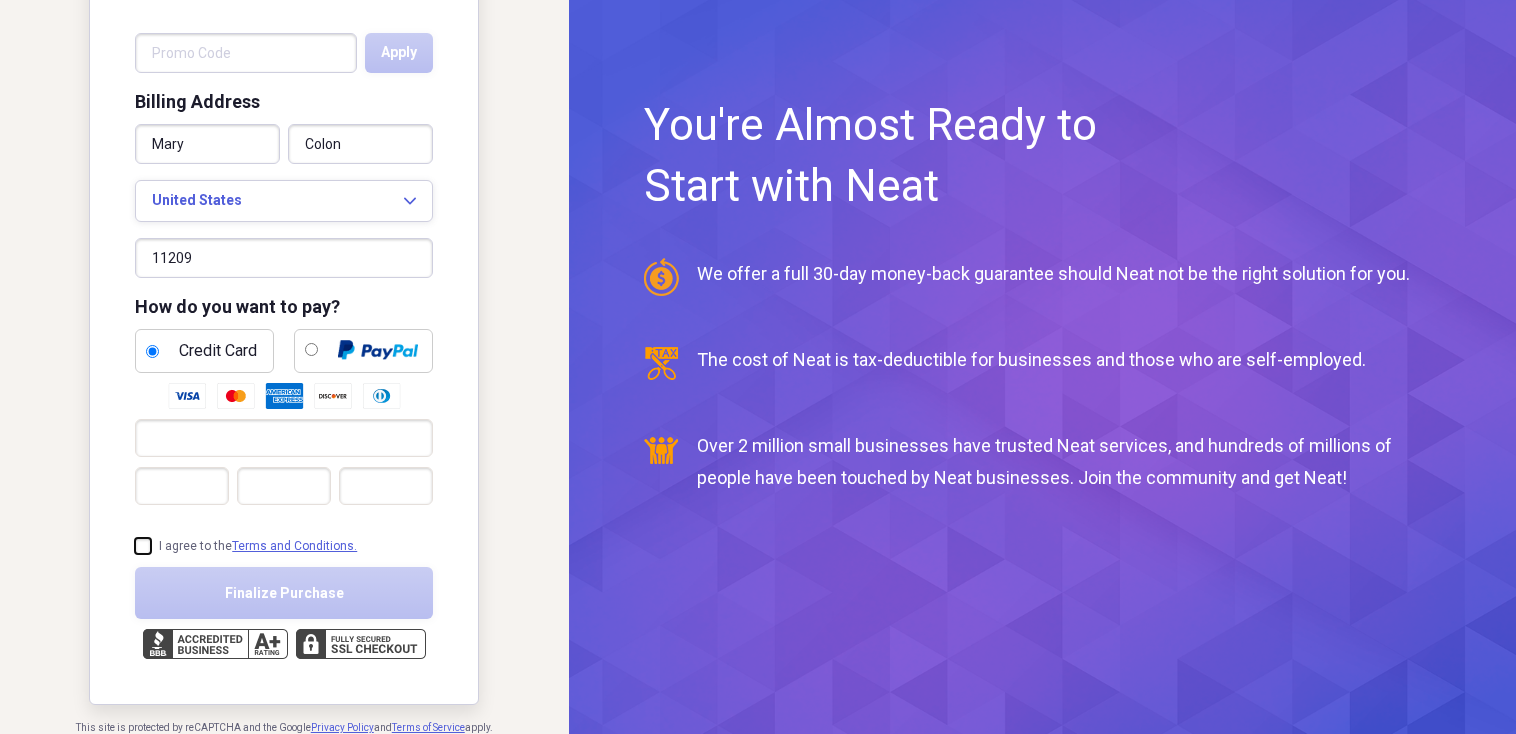 click on "I agree to the  Terms and Conditions." at bounding box center (135, 546) 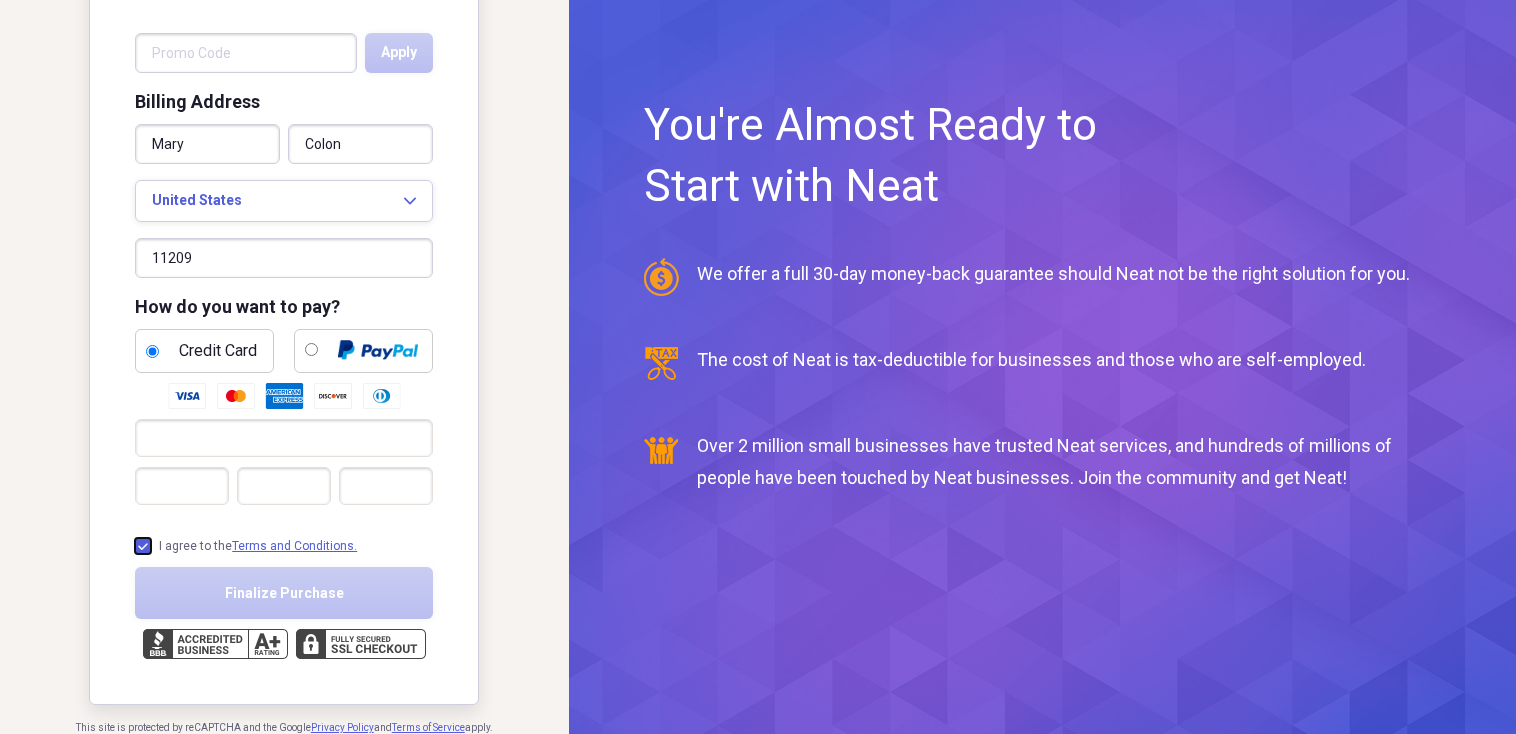 checkbox on "true" 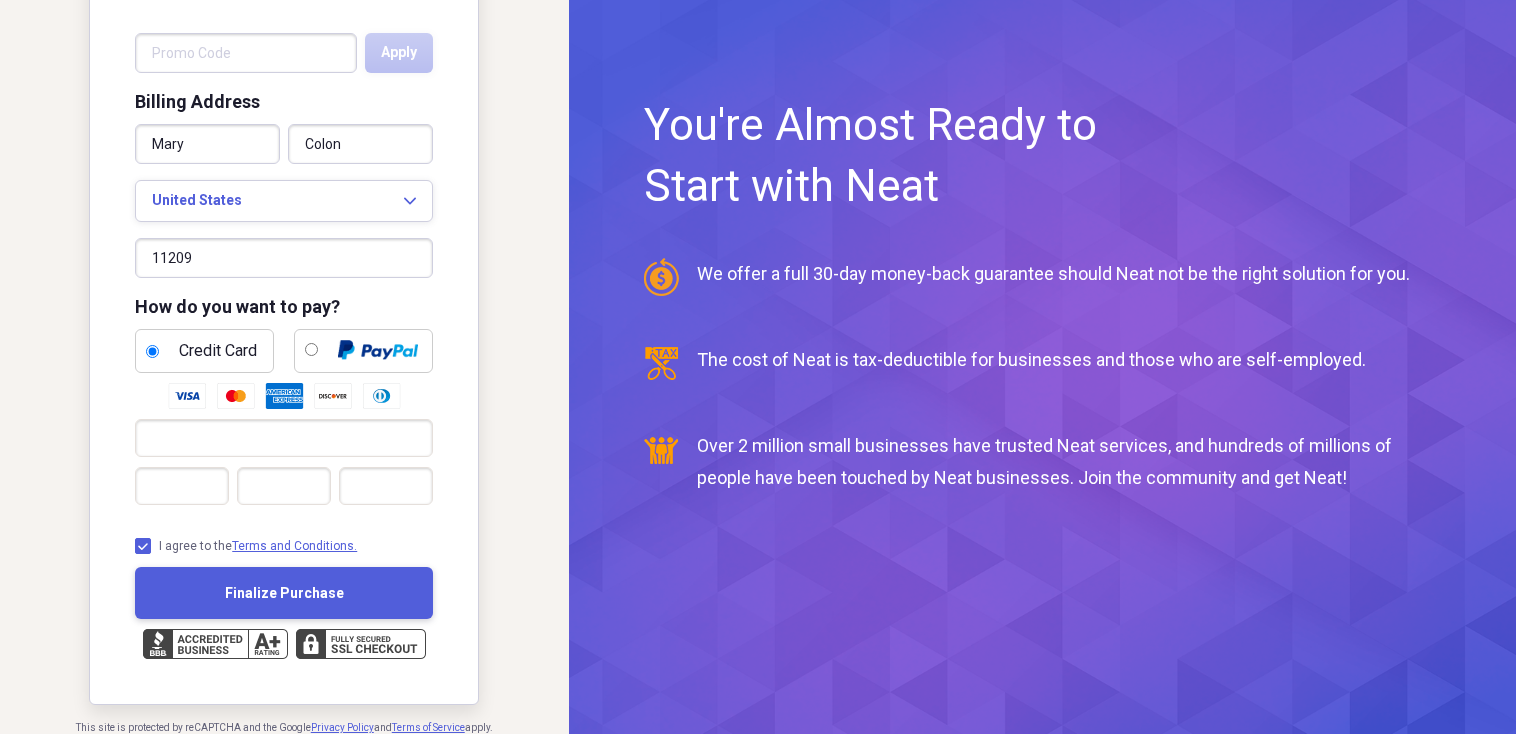 click on "Finalize Purchase" at bounding box center [284, 593] 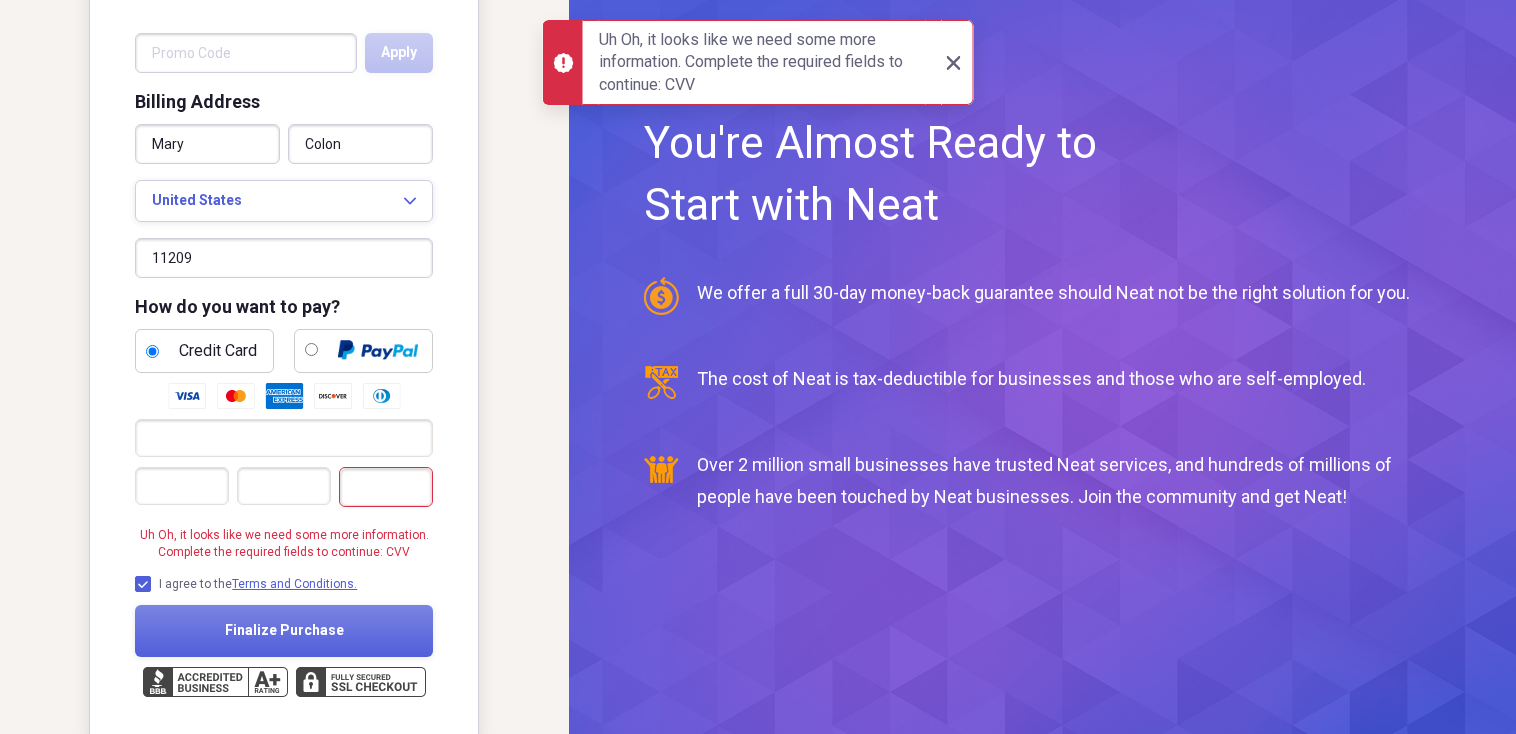 click at bounding box center (246, 53) 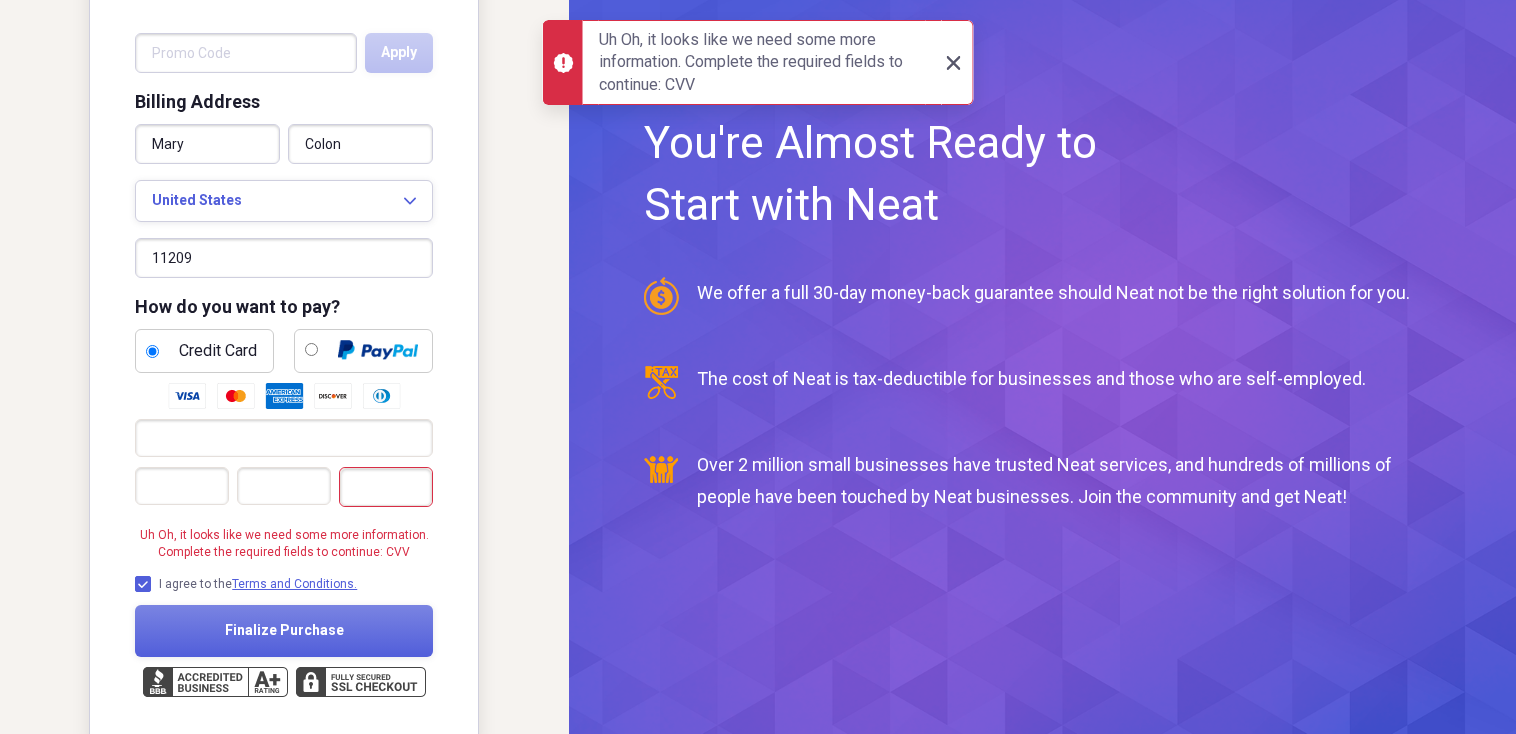 click 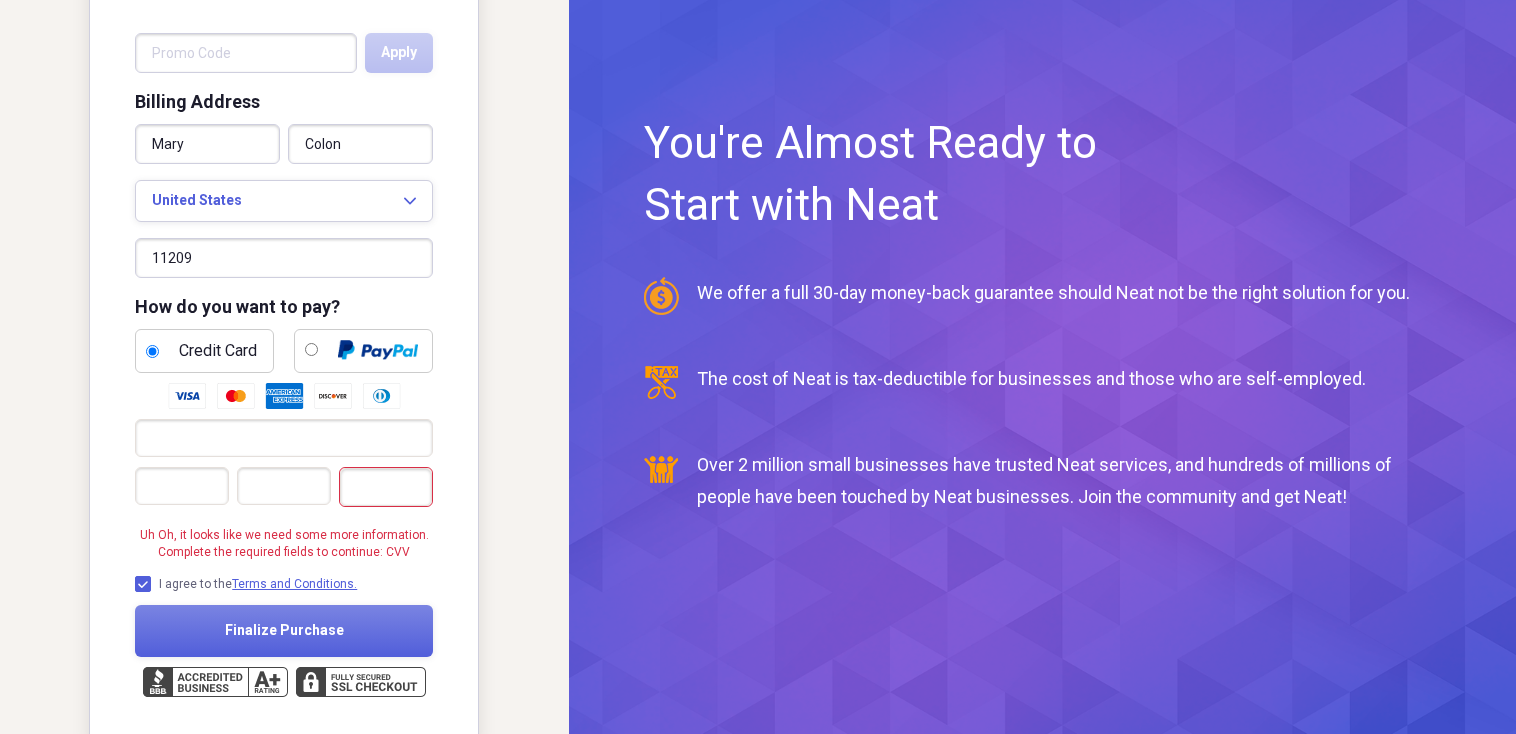 scroll, scrollTop: 0, scrollLeft: 0, axis: both 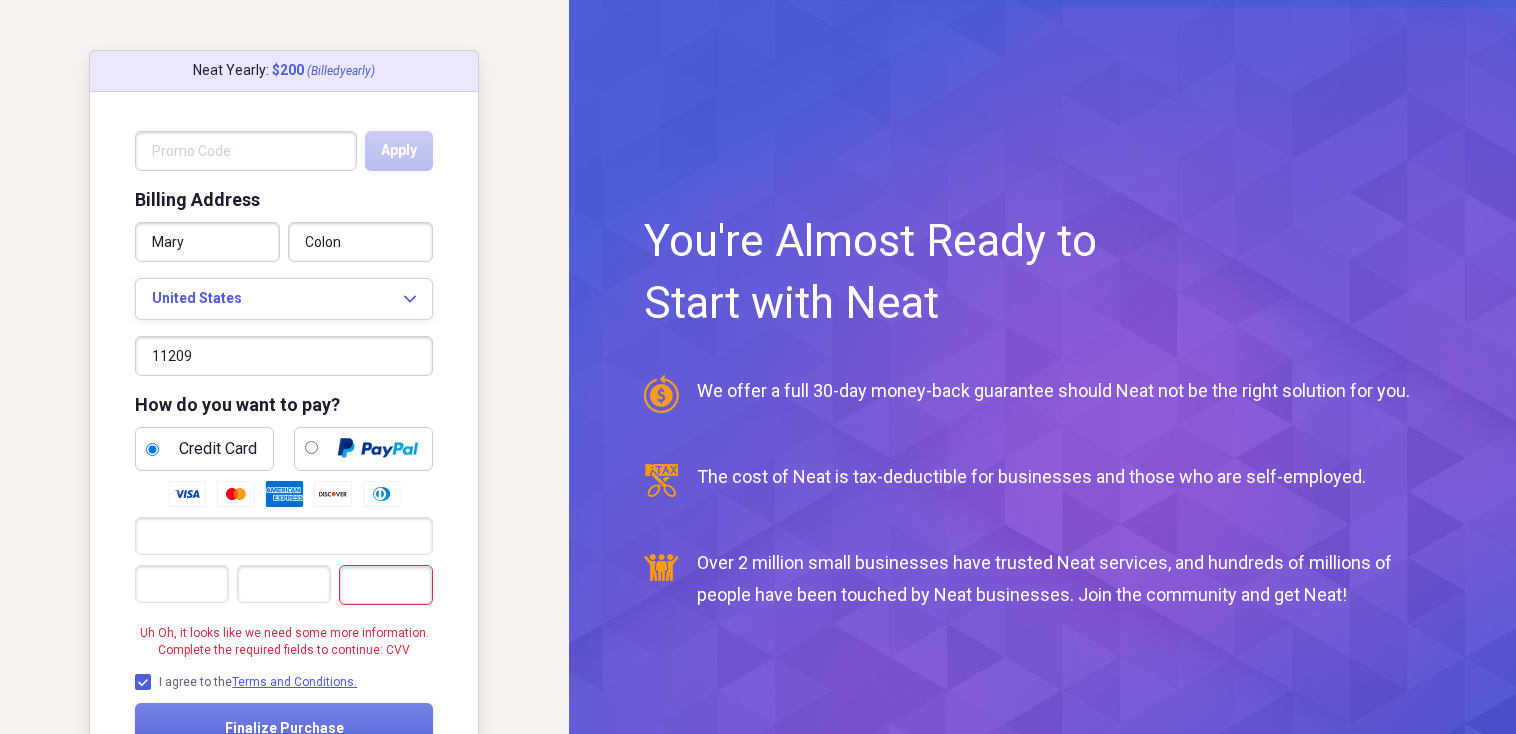 click at bounding box center (246, 151) 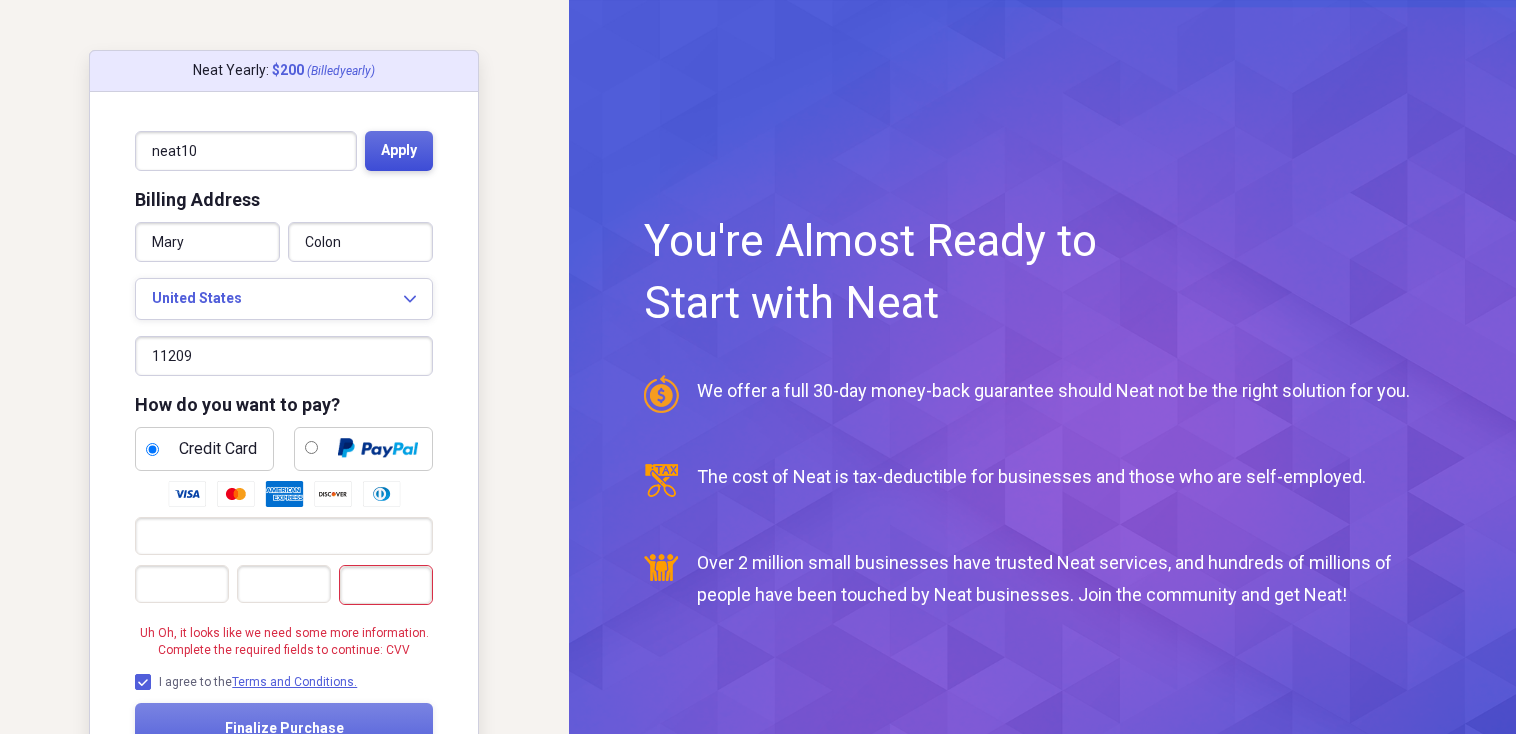 click on "Apply" at bounding box center [399, 151] 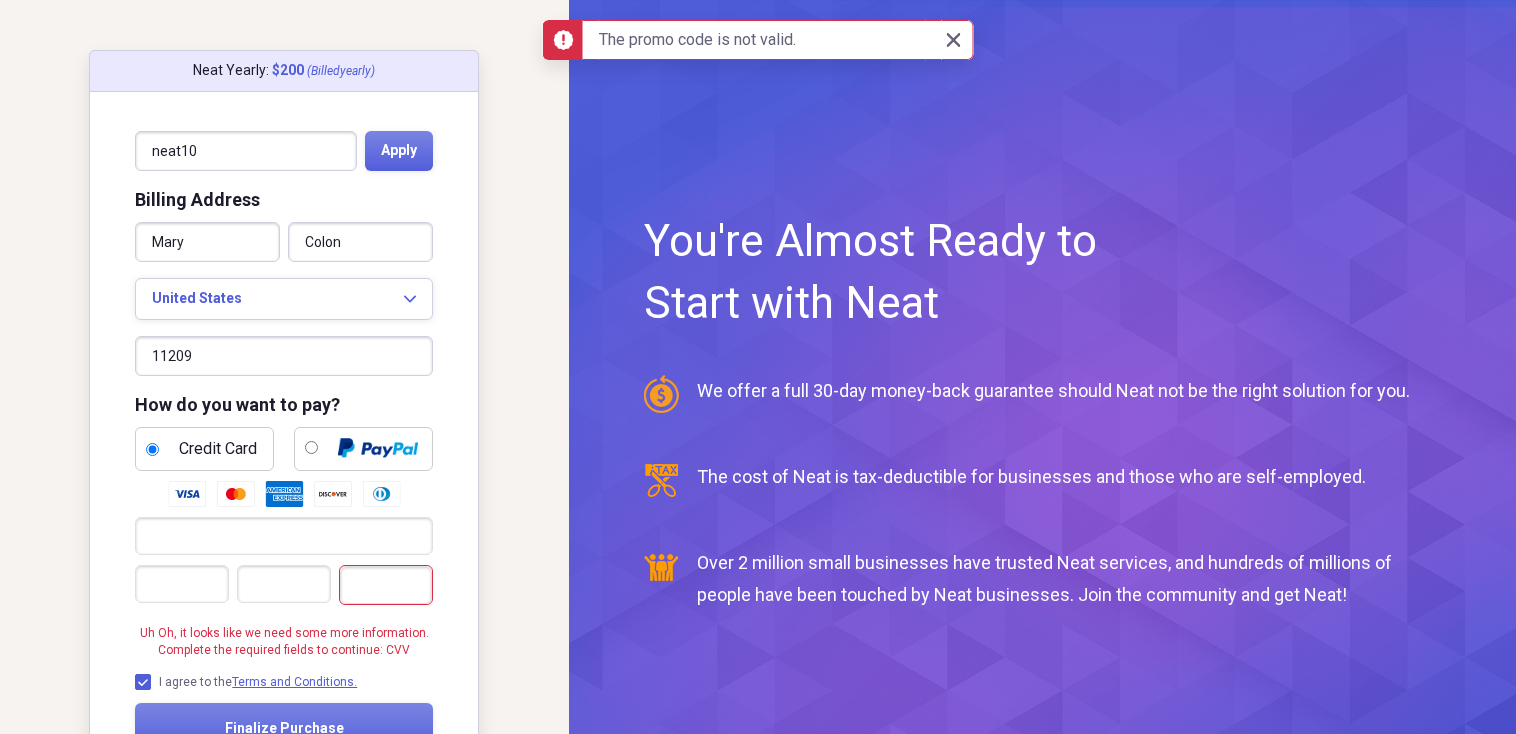 drag, startPoint x: 272, startPoint y: 161, endPoint x: 45, endPoint y: 171, distance: 227.22015 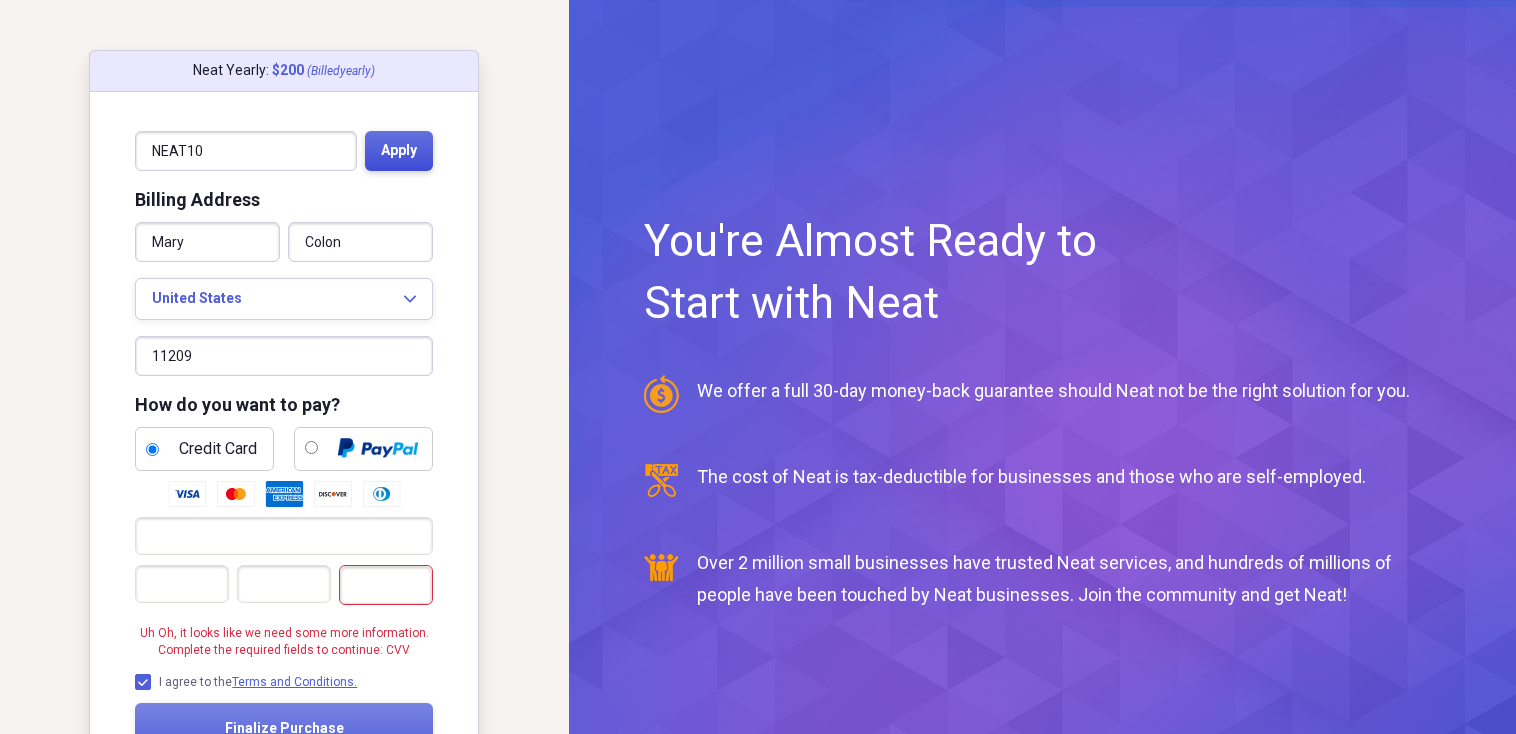 type on "NEAT10" 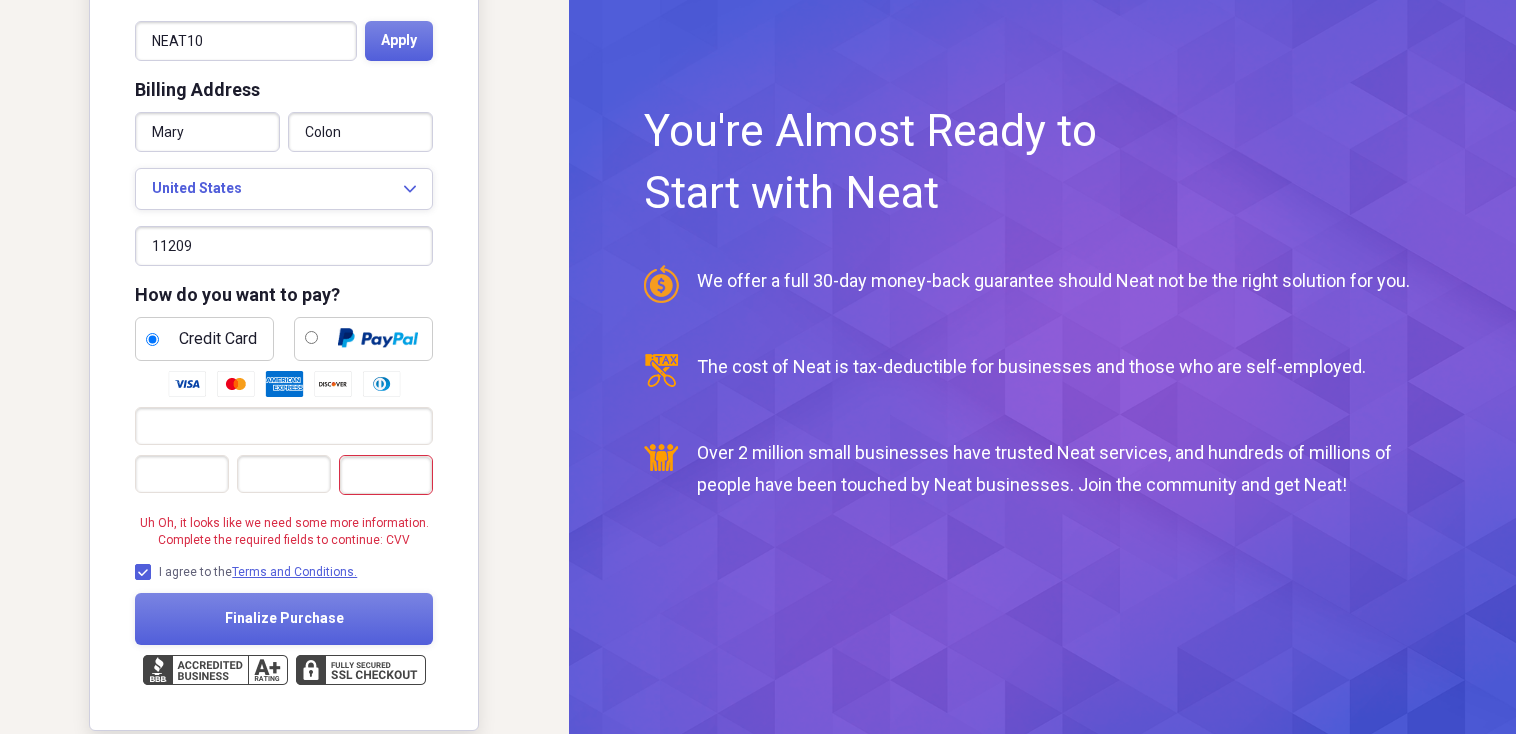 scroll, scrollTop: 121, scrollLeft: 0, axis: vertical 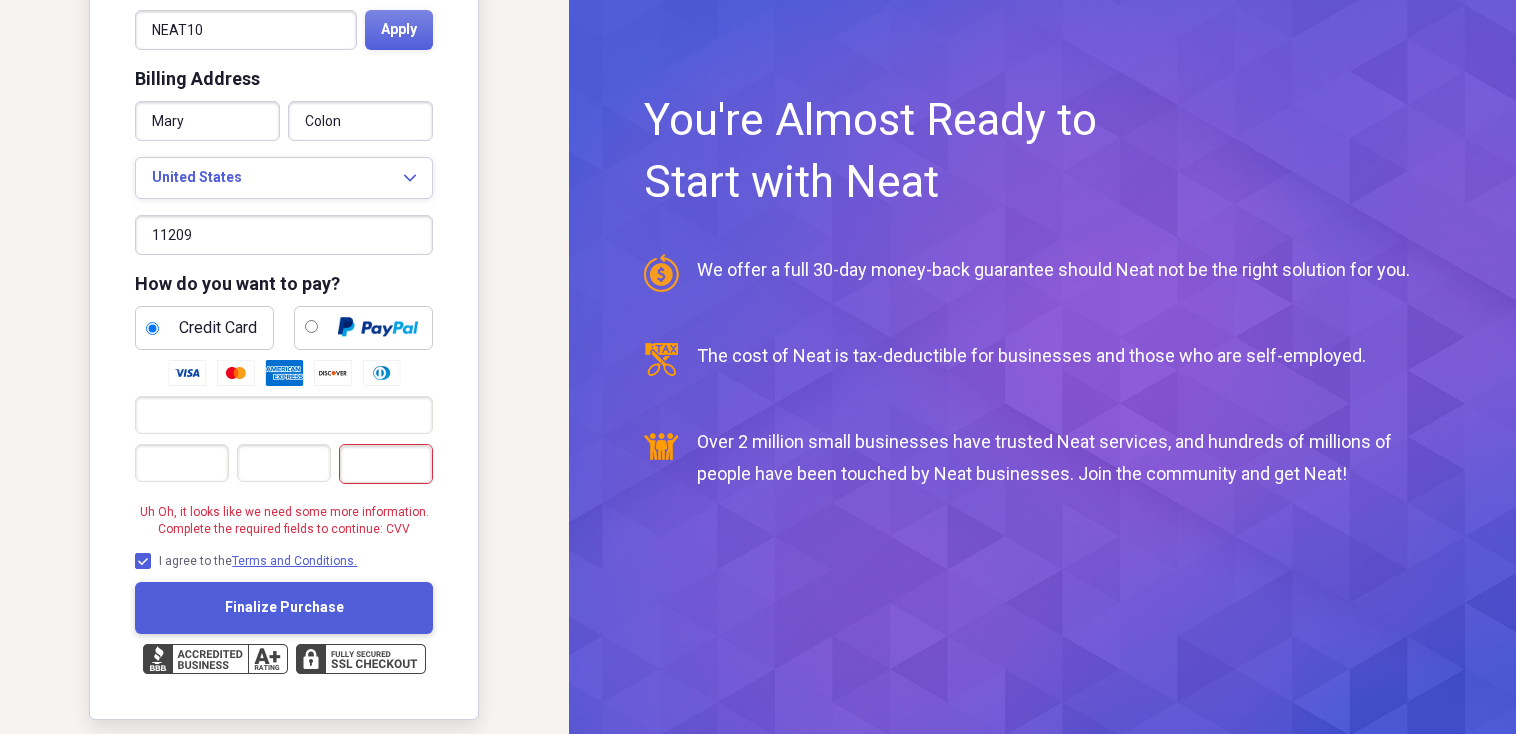 click on "Finalize Purchase" at bounding box center (284, 608) 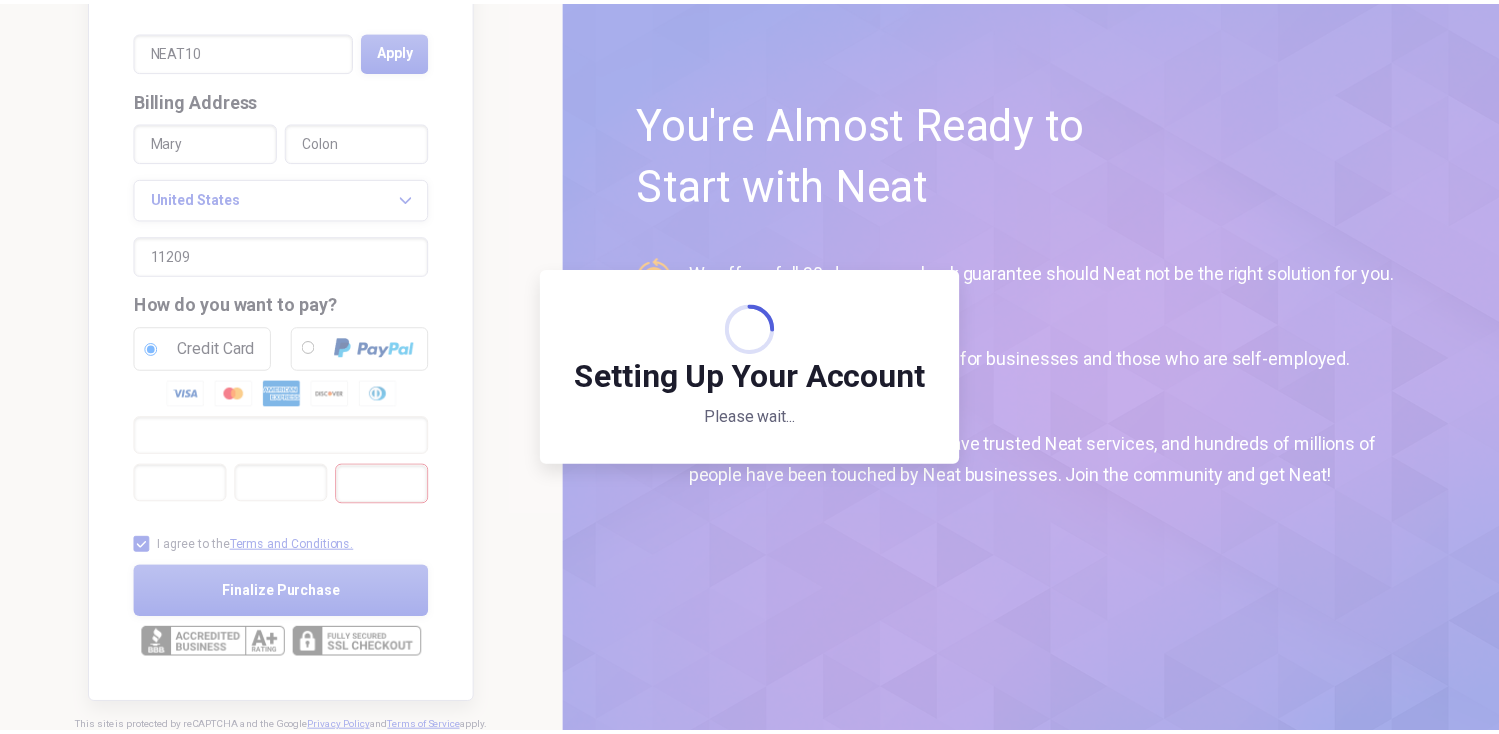 scroll, scrollTop: 98, scrollLeft: 0, axis: vertical 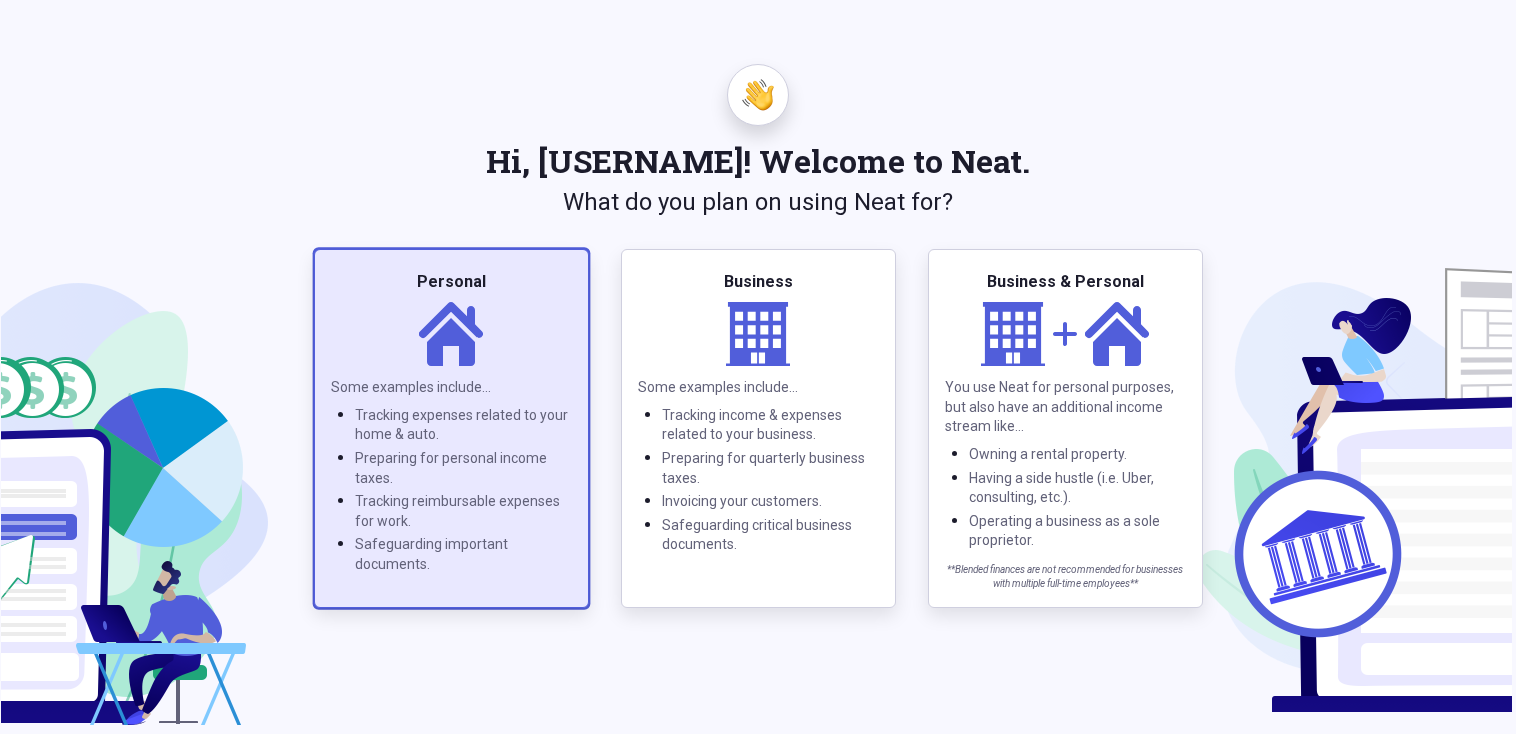 click on "Personal" at bounding box center (451, 282) 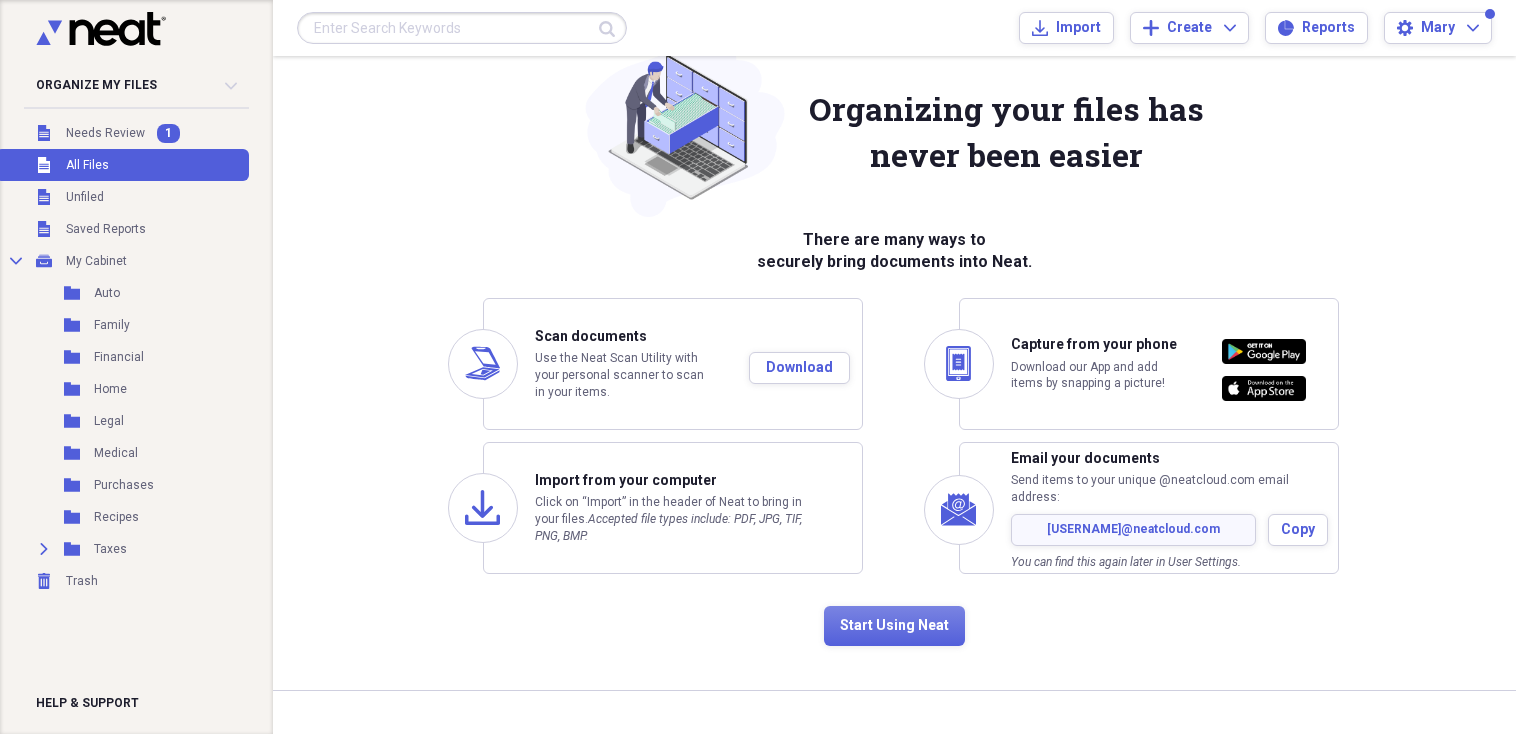 scroll, scrollTop: 56, scrollLeft: 0, axis: vertical 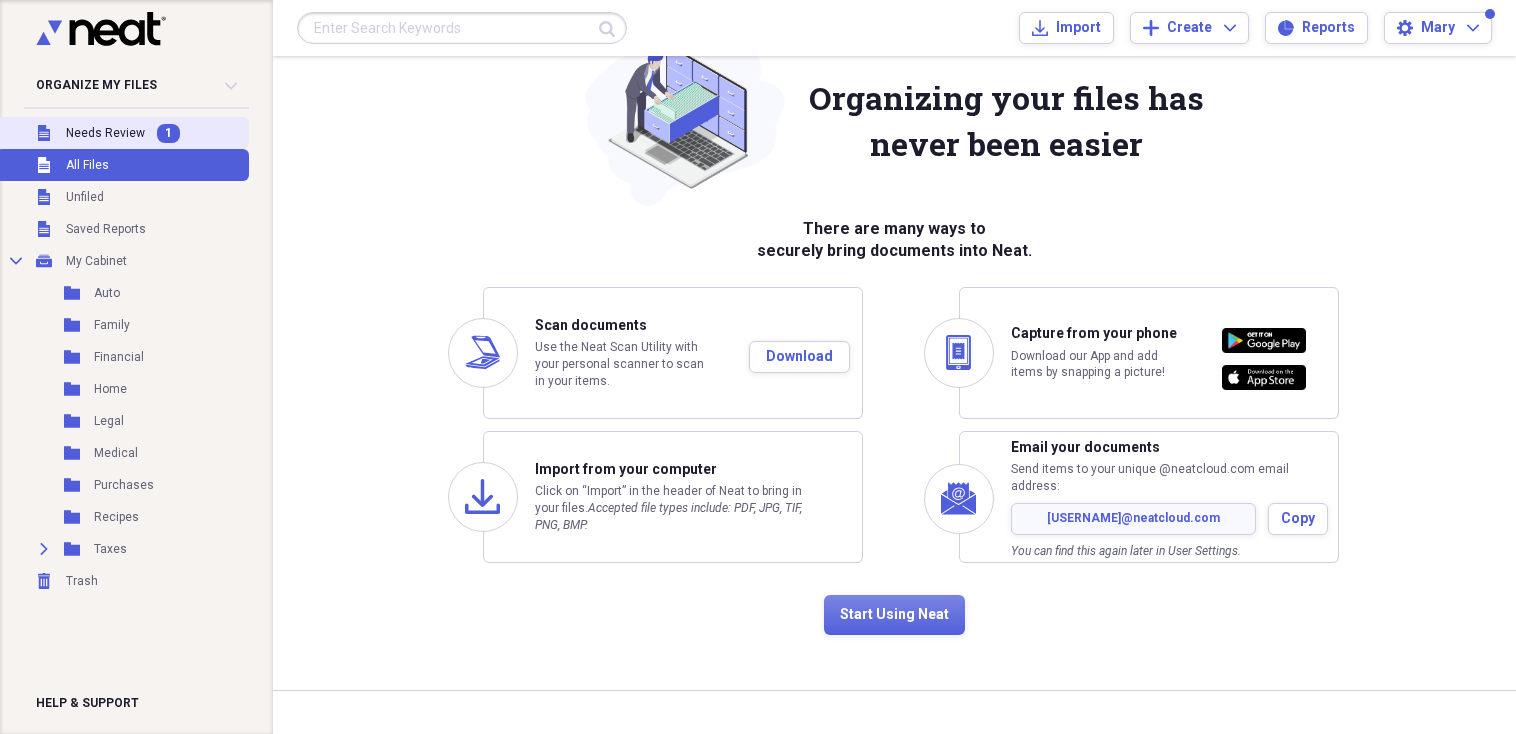 click on "Needs Review" at bounding box center (105, 133) 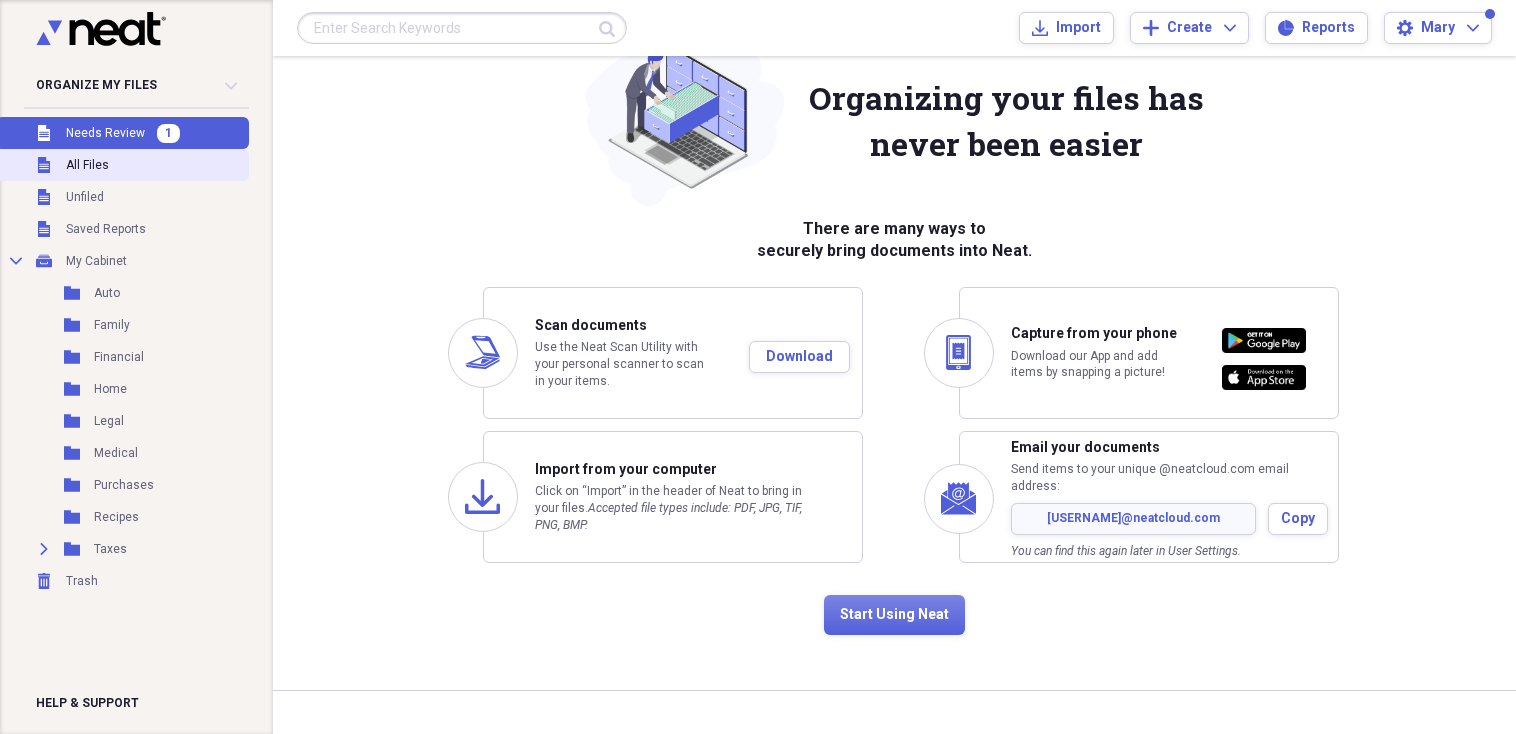 click on "Unfiled All Files" at bounding box center [122, 165] 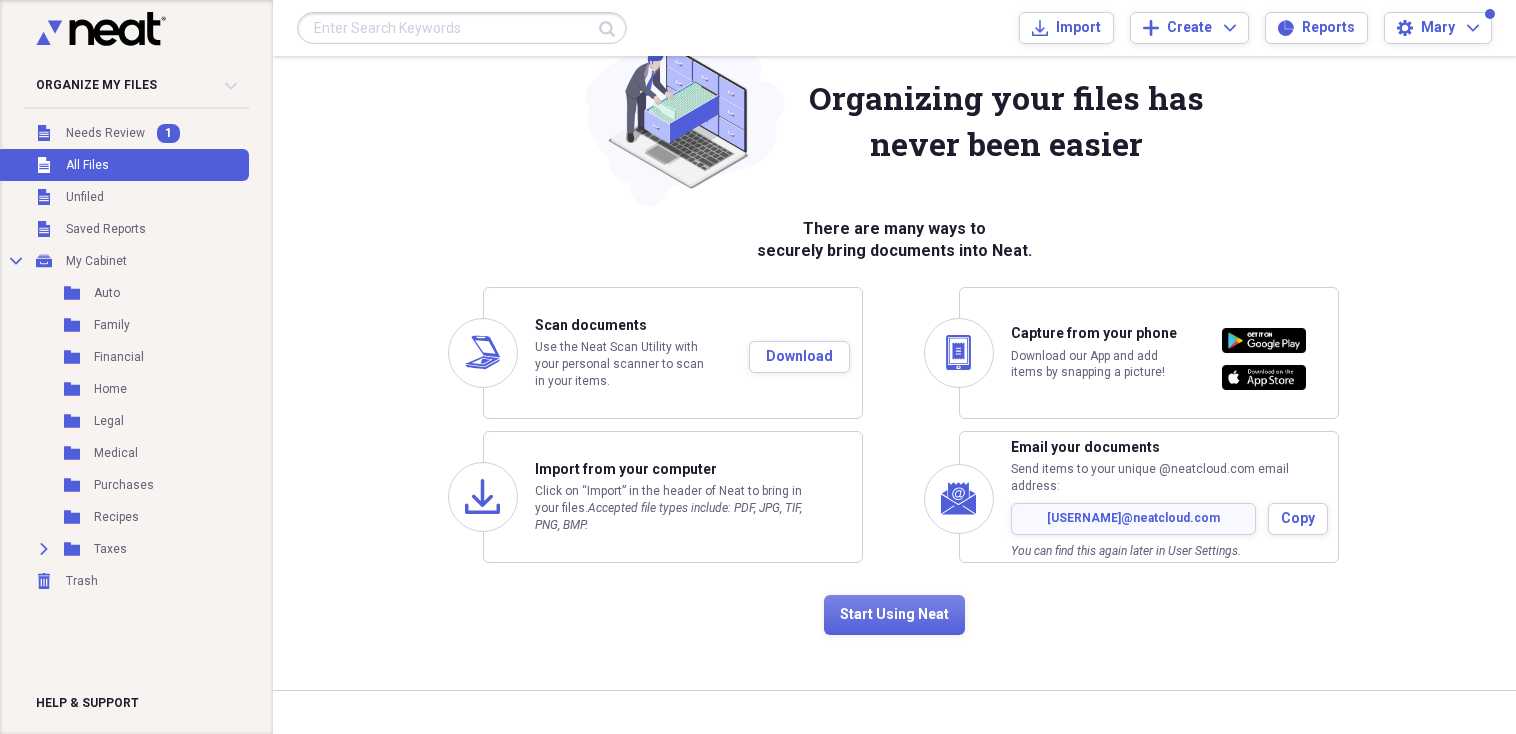 click on "Download our App and add items by snapping a picture!" at bounding box center [1101, 365] 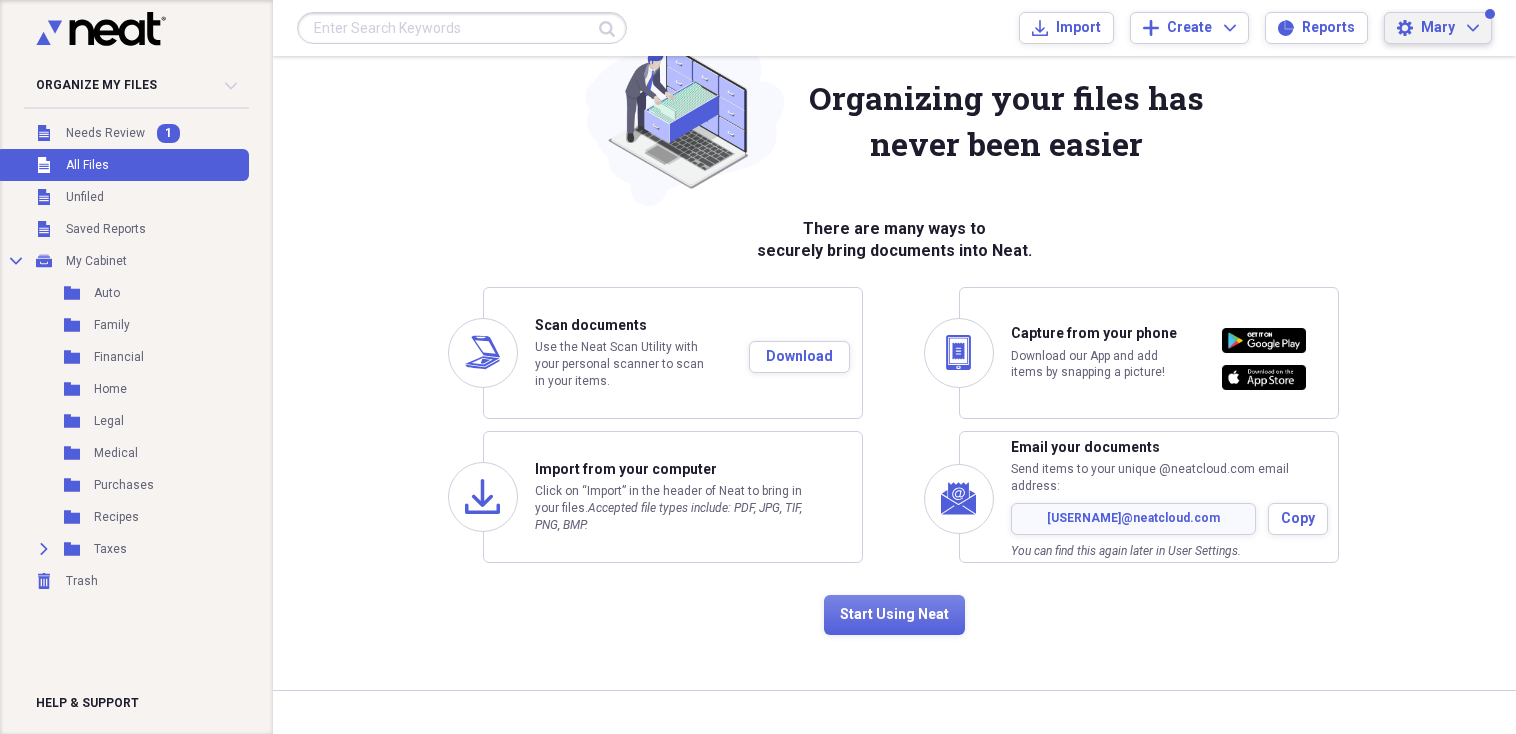 click on "Expand" 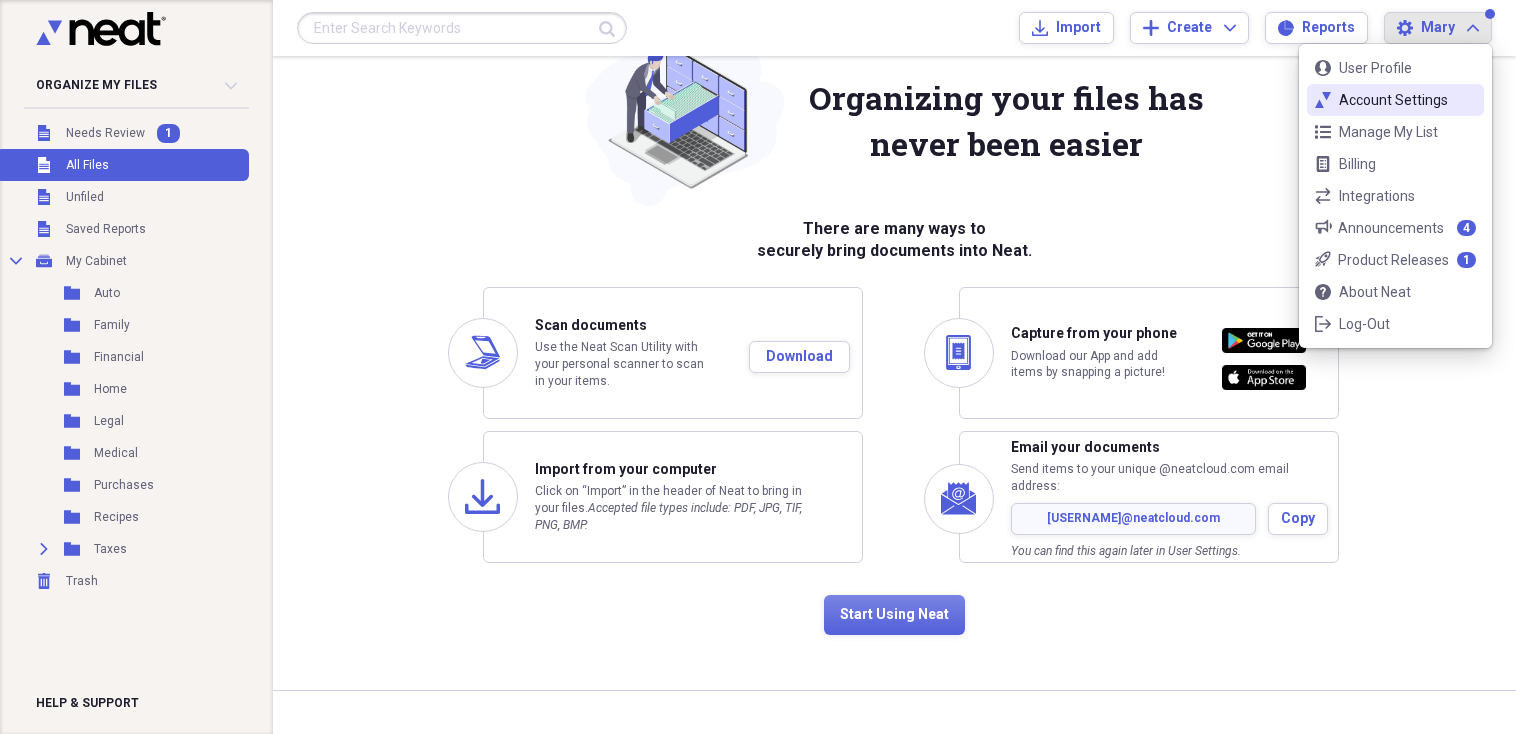 click on "Account Settings" at bounding box center (1395, 100) 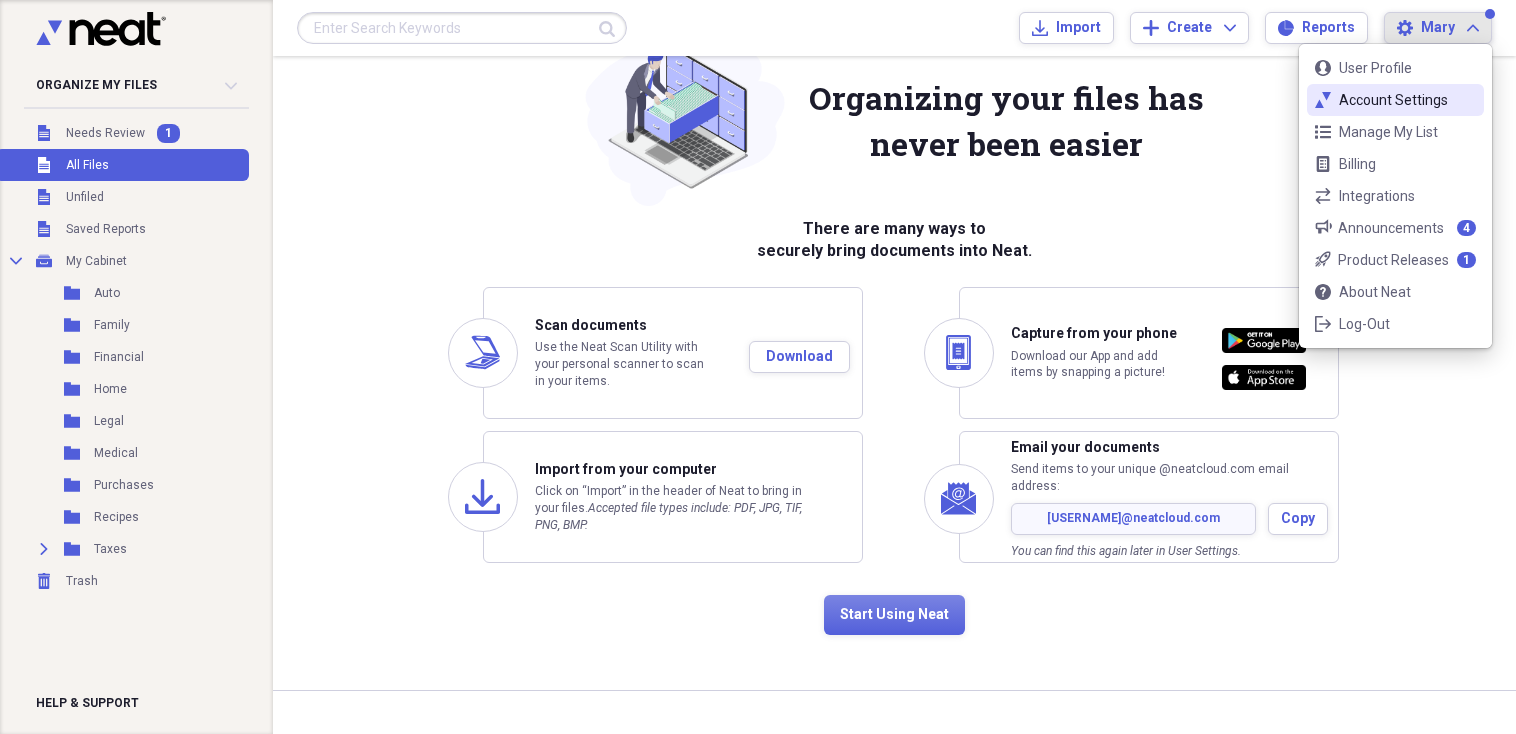 scroll, scrollTop: 0, scrollLeft: 0, axis: both 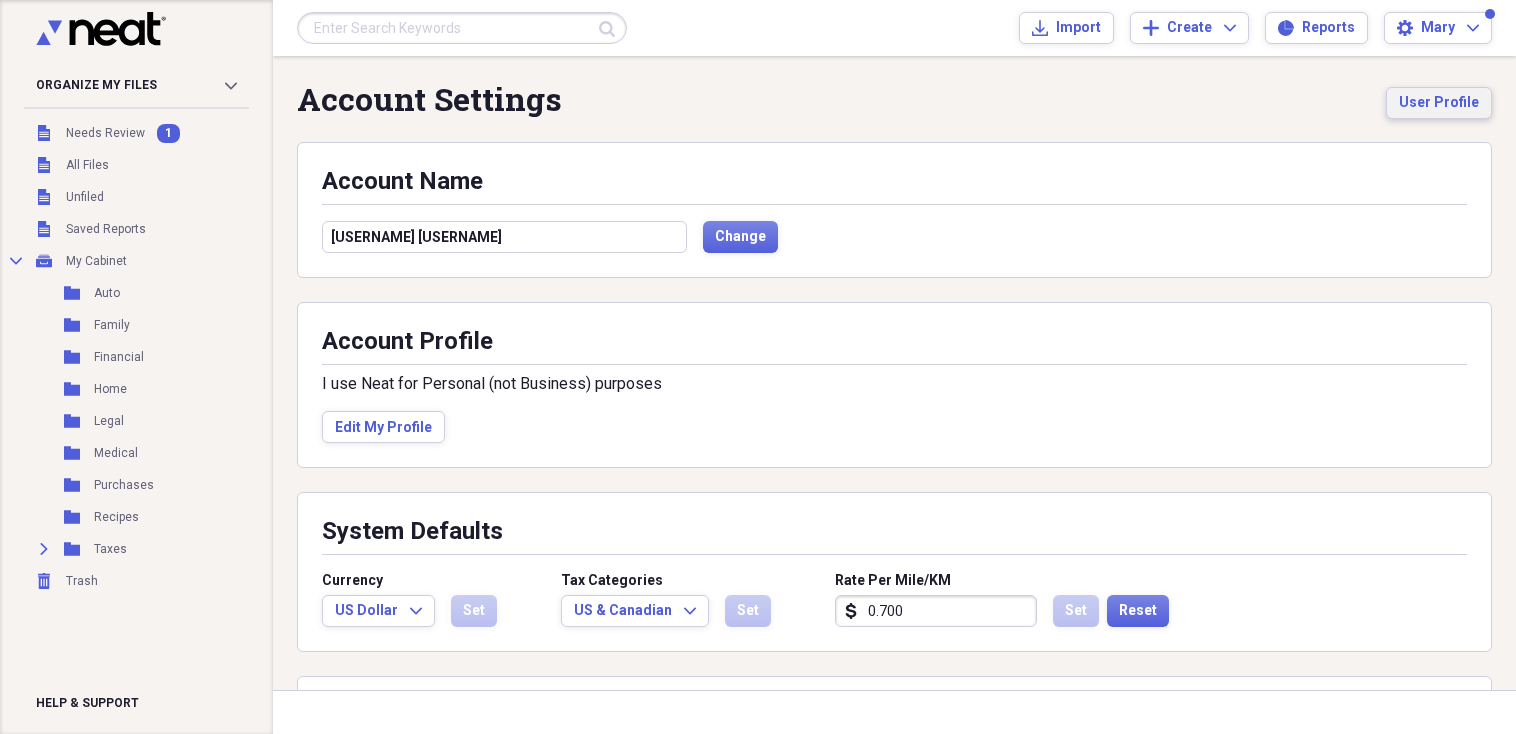 click on "User Profile" at bounding box center (1439, 103) 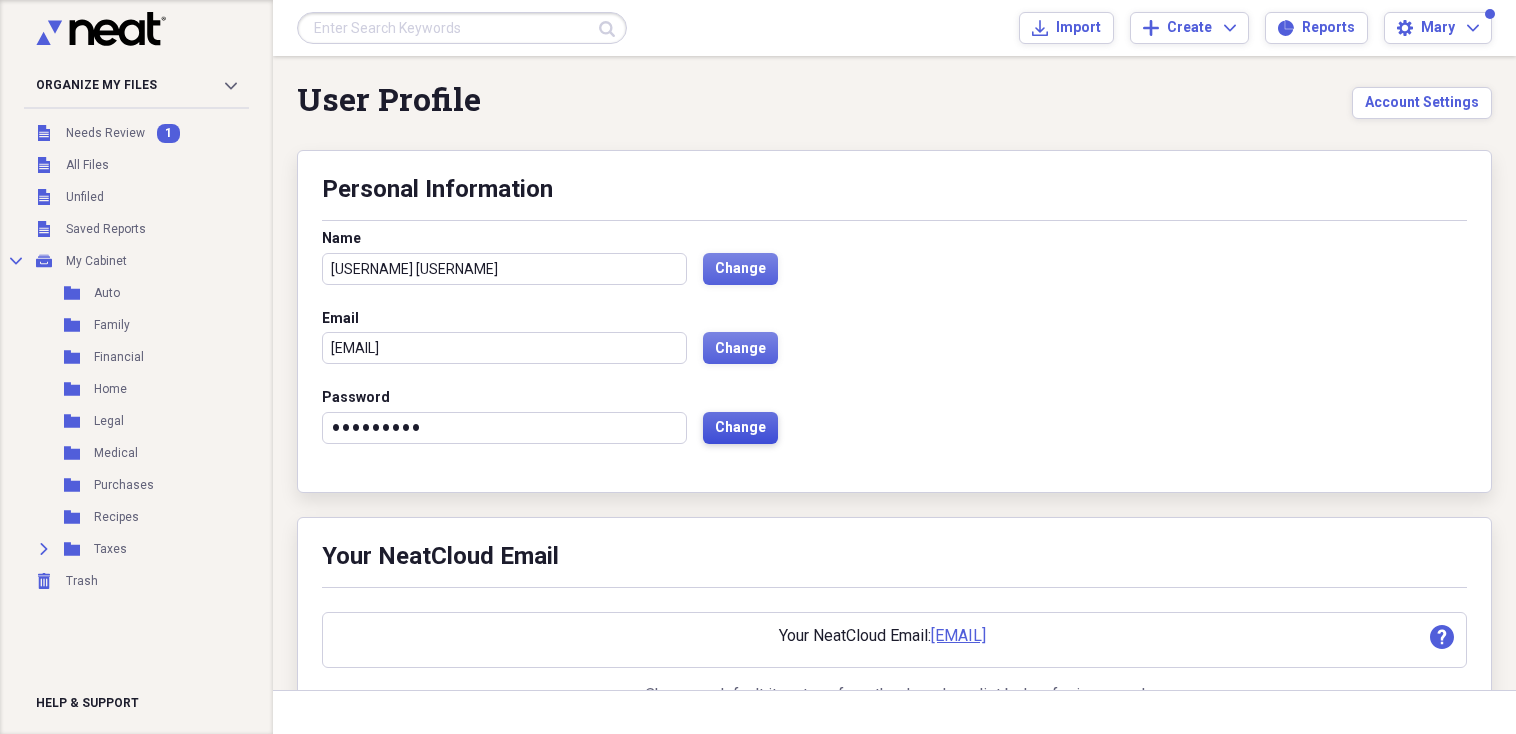 click on "Change" at bounding box center (740, 428) 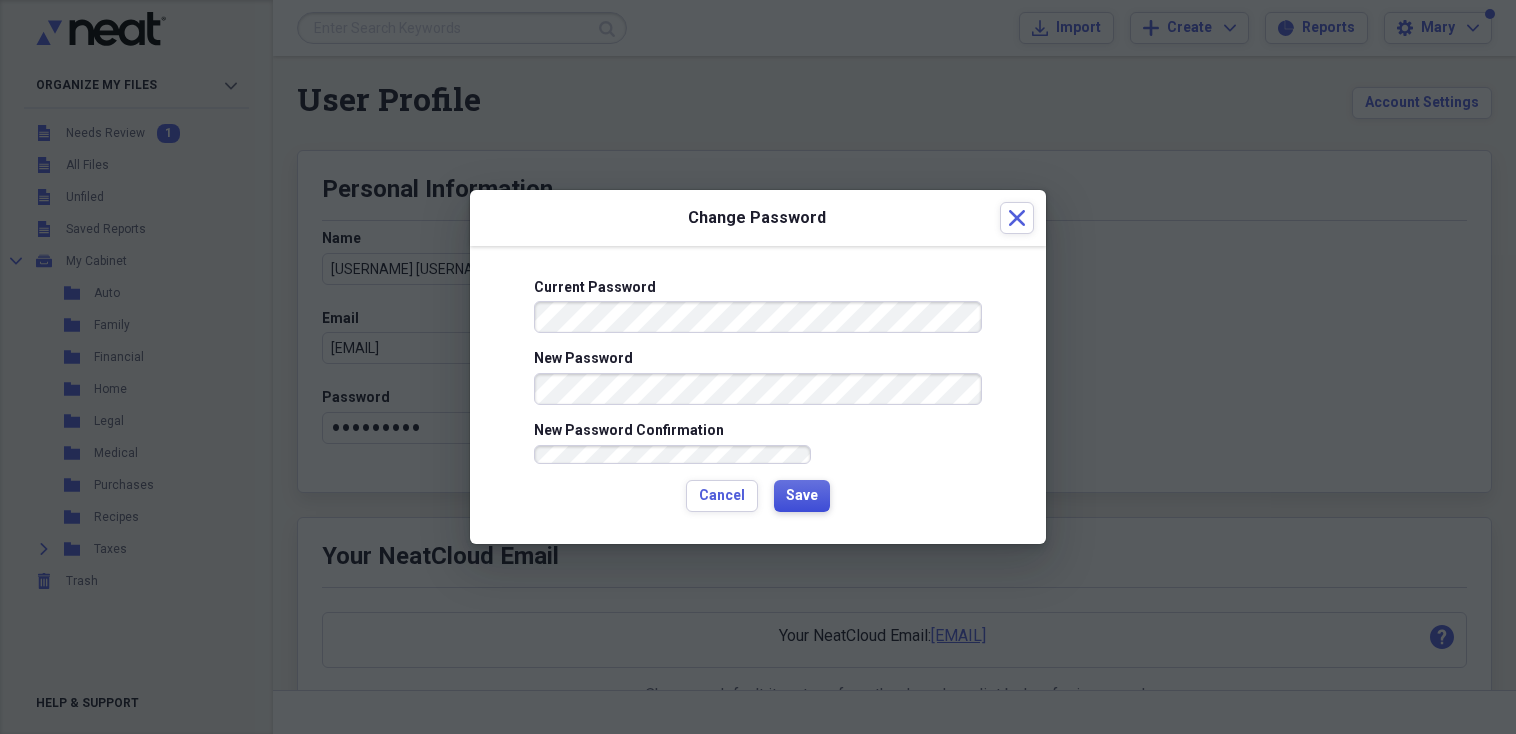 click on "Save" at bounding box center [802, 496] 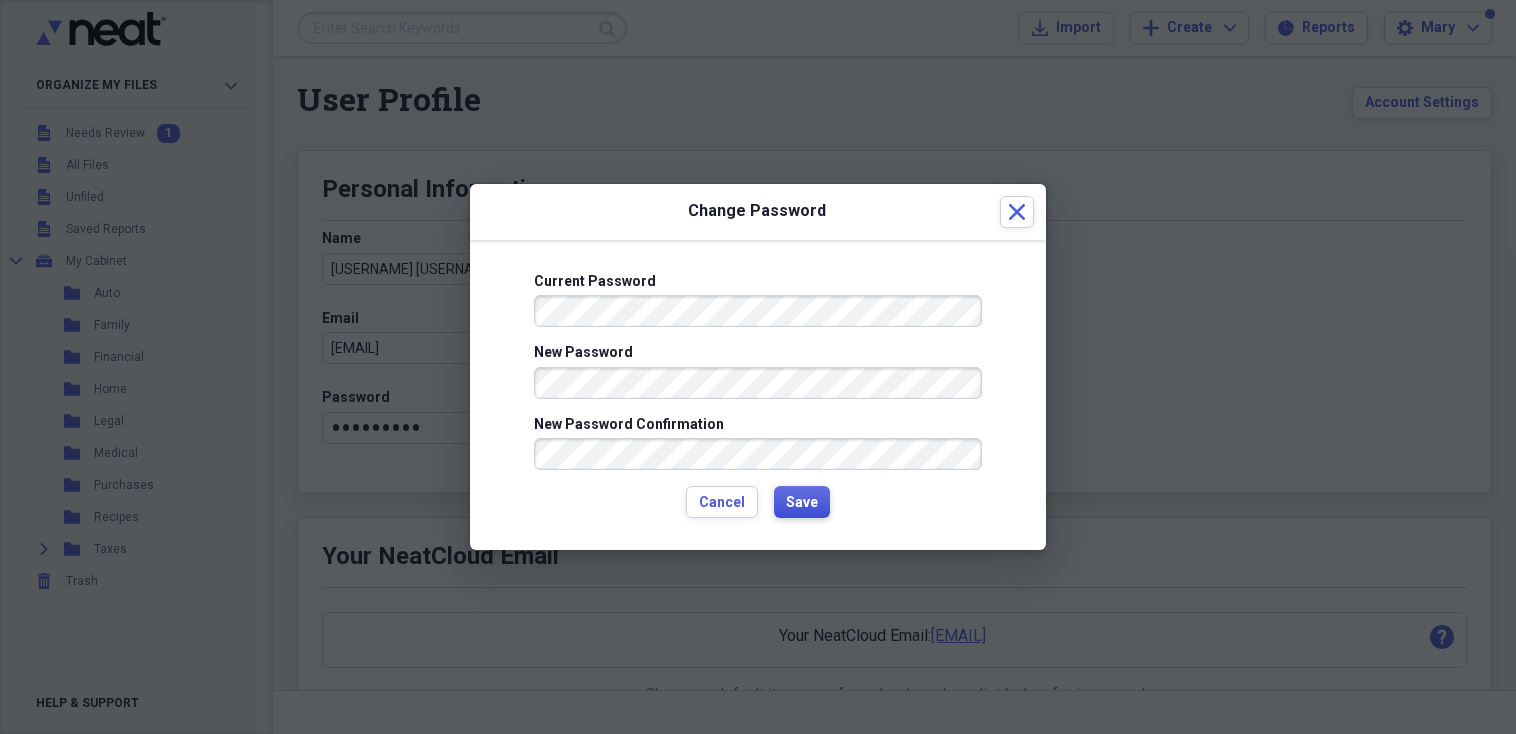 click on "Save" at bounding box center (802, 503) 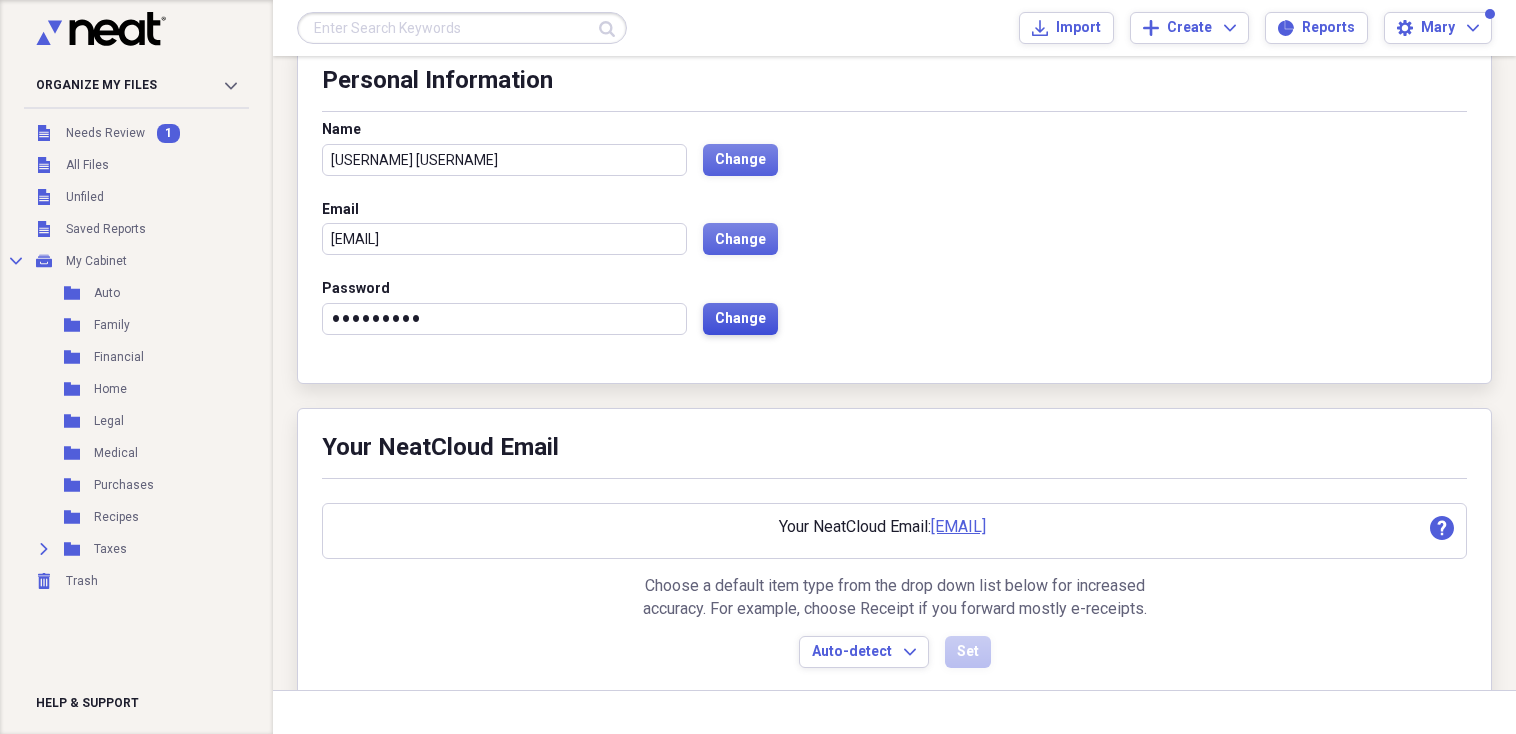 scroll, scrollTop: 135, scrollLeft: 0, axis: vertical 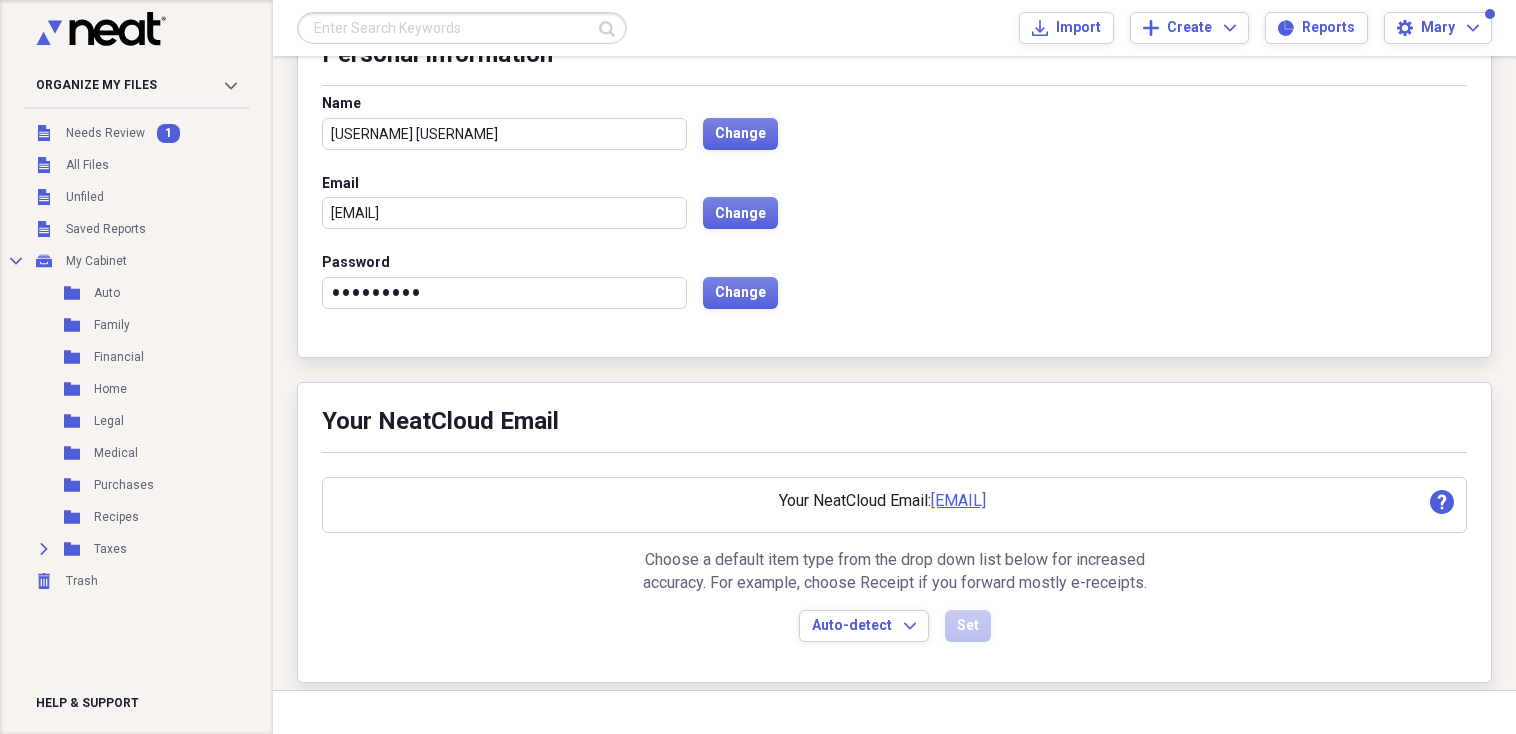 drag, startPoint x: 1039, startPoint y: 487, endPoint x: 420, endPoint y: 507, distance: 619.323 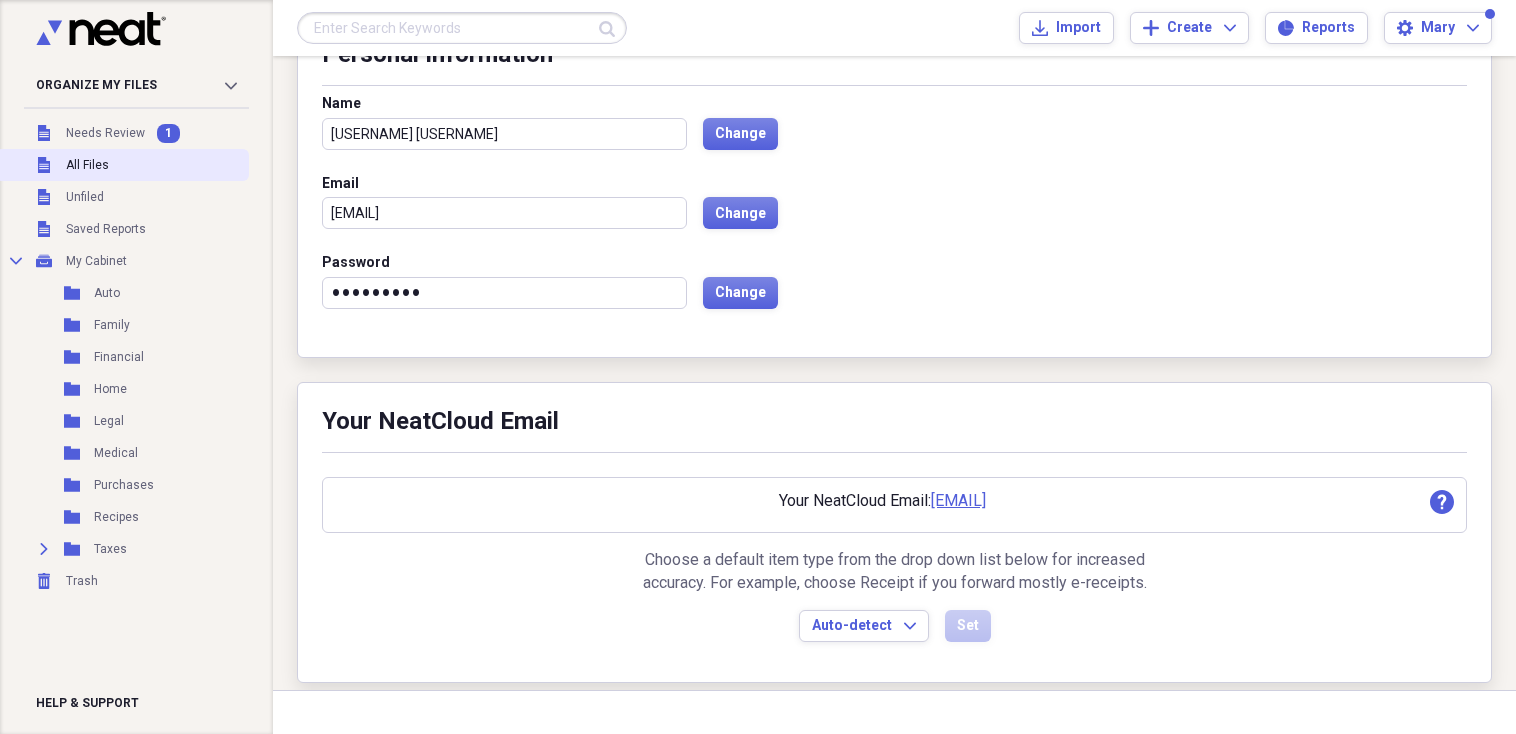 click on "All Files" at bounding box center [87, 165] 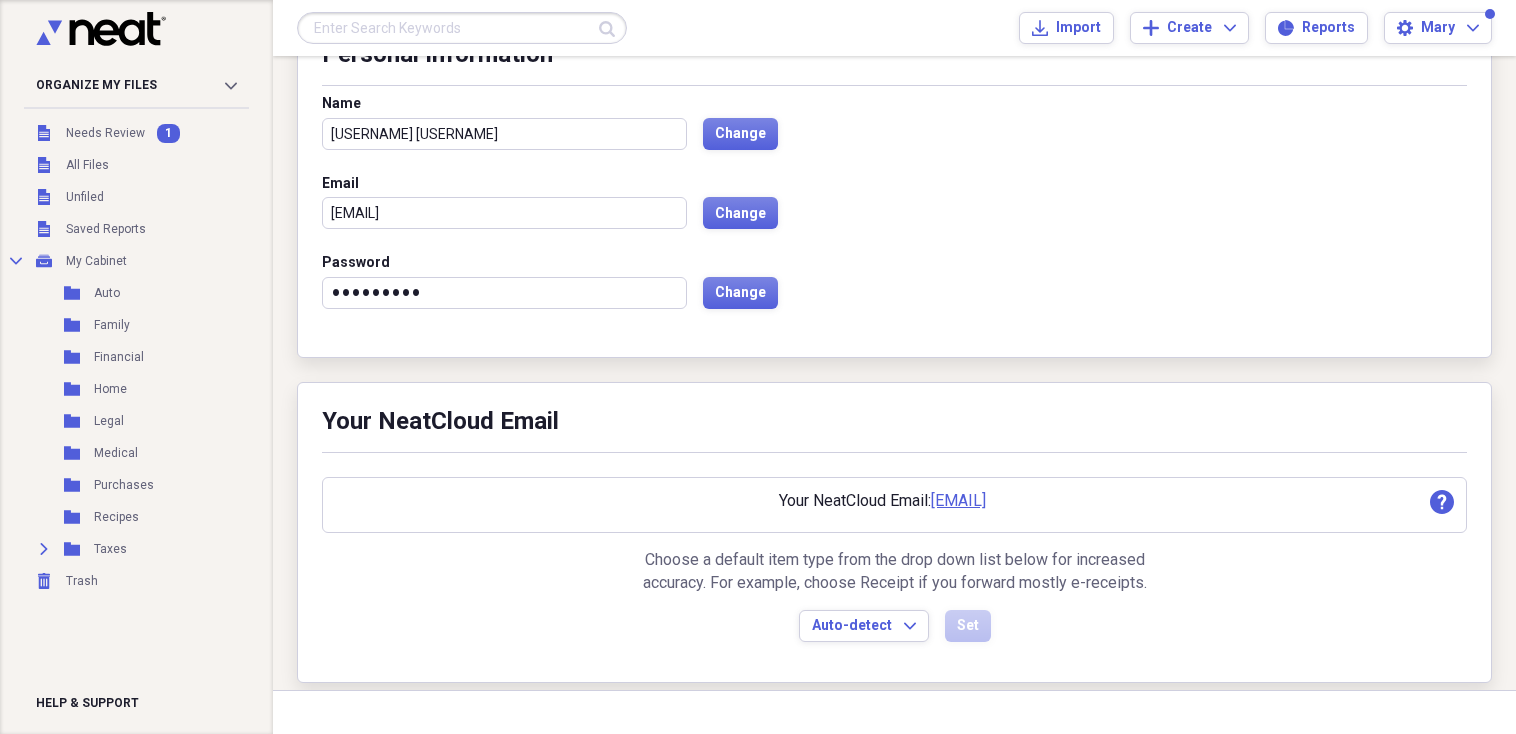 scroll, scrollTop: 0, scrollLeft: 0, axis: both 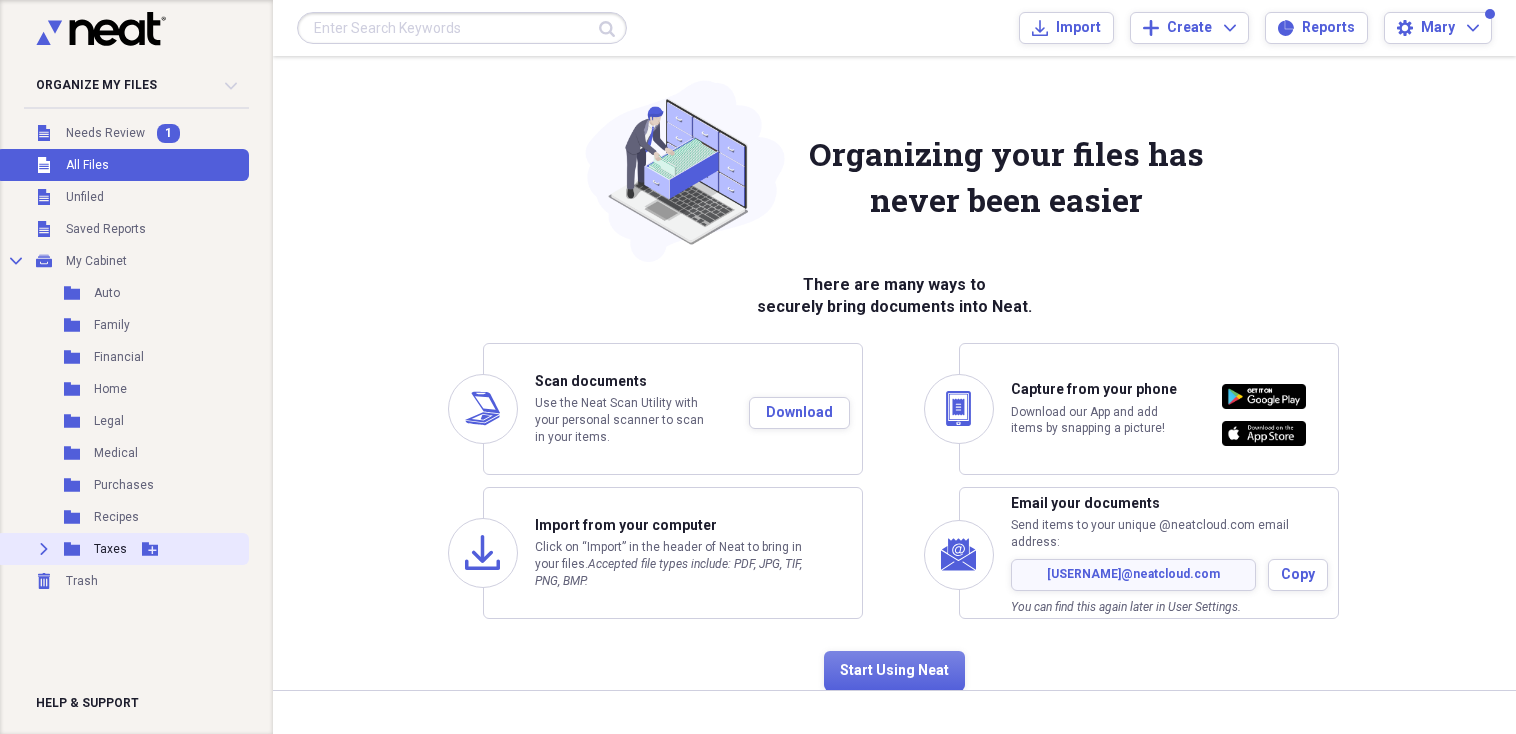 click on "Expand" 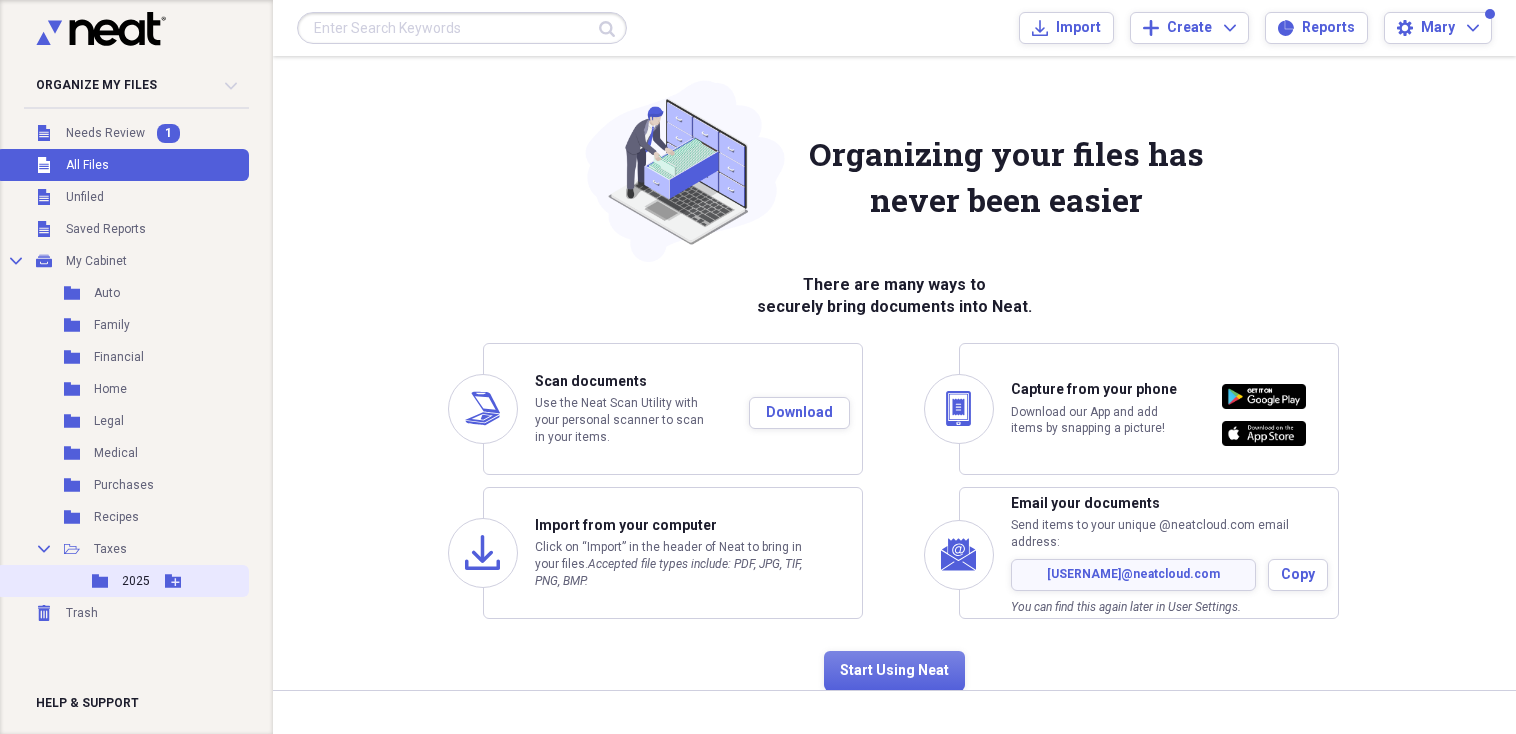 click on "2025" at bounding box center [136, 581] 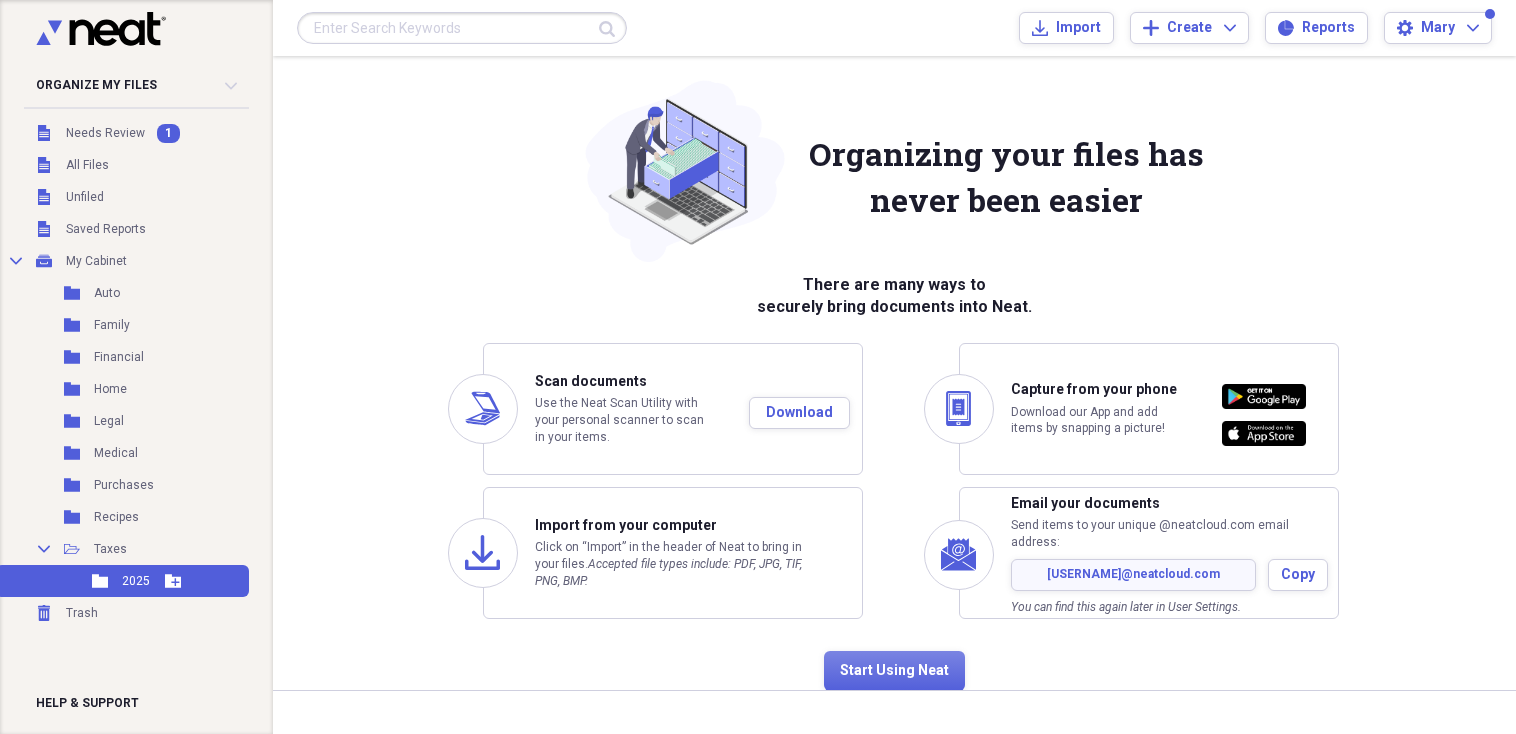 click 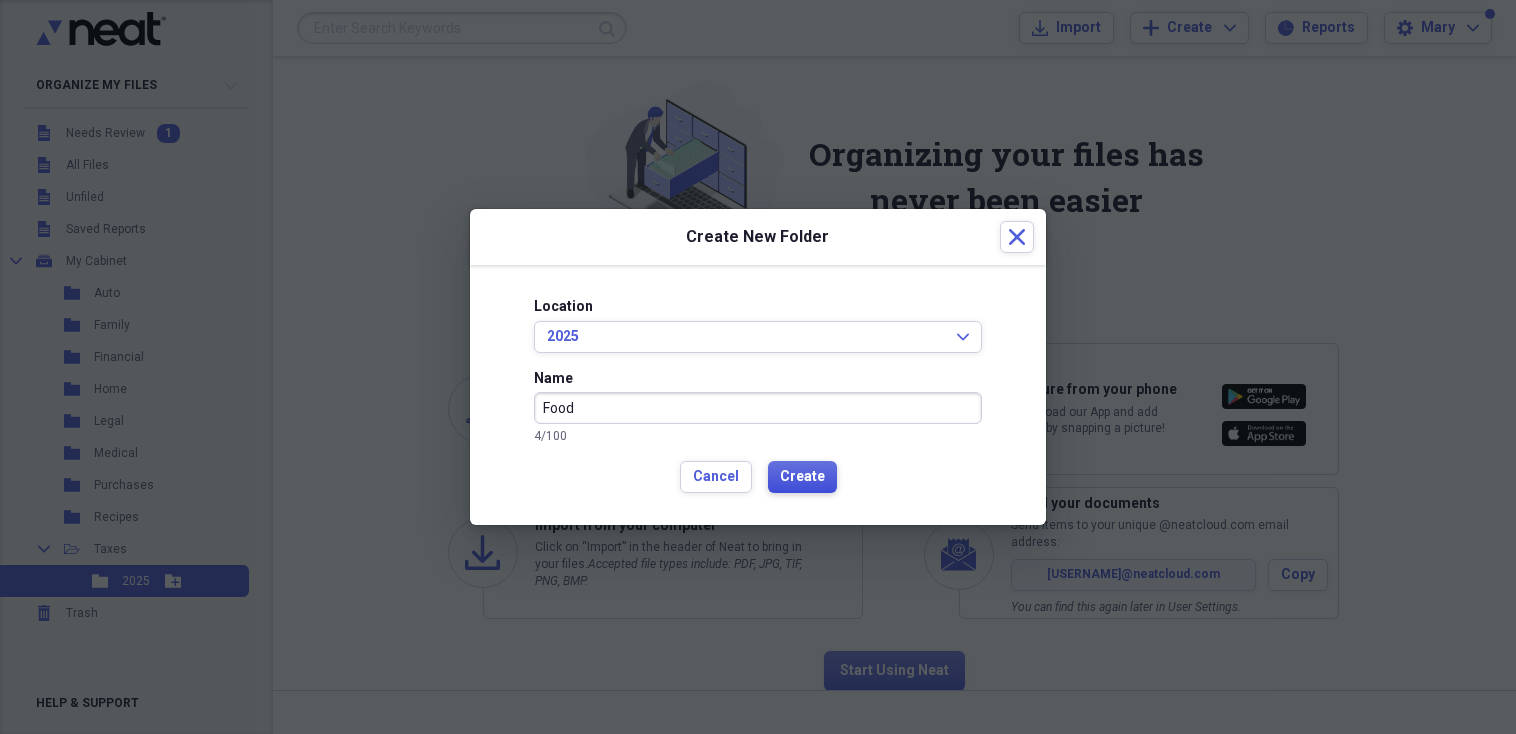 type on "Food" 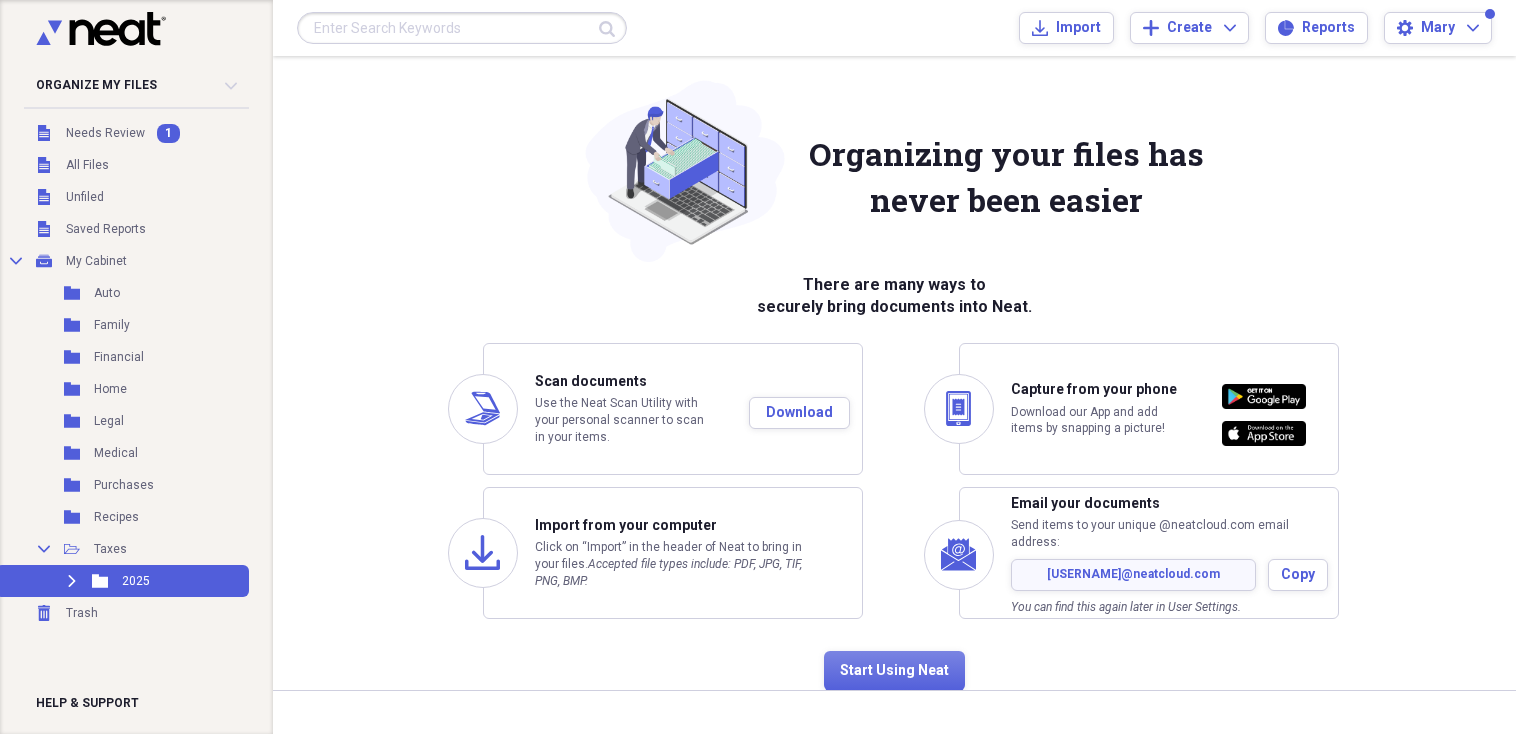 scroll, scrollTop: 56, scrollLeft: 0, axis: vertical 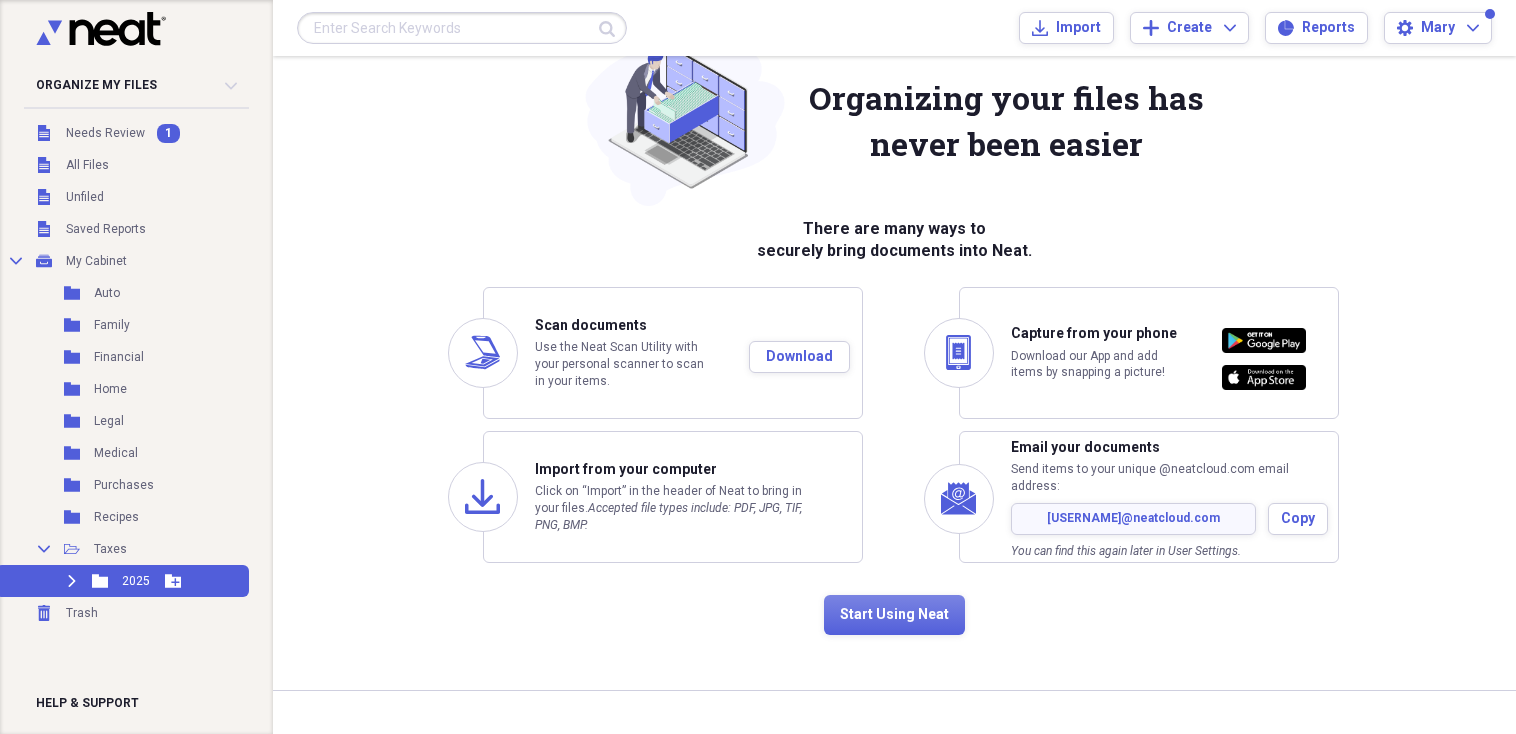 click 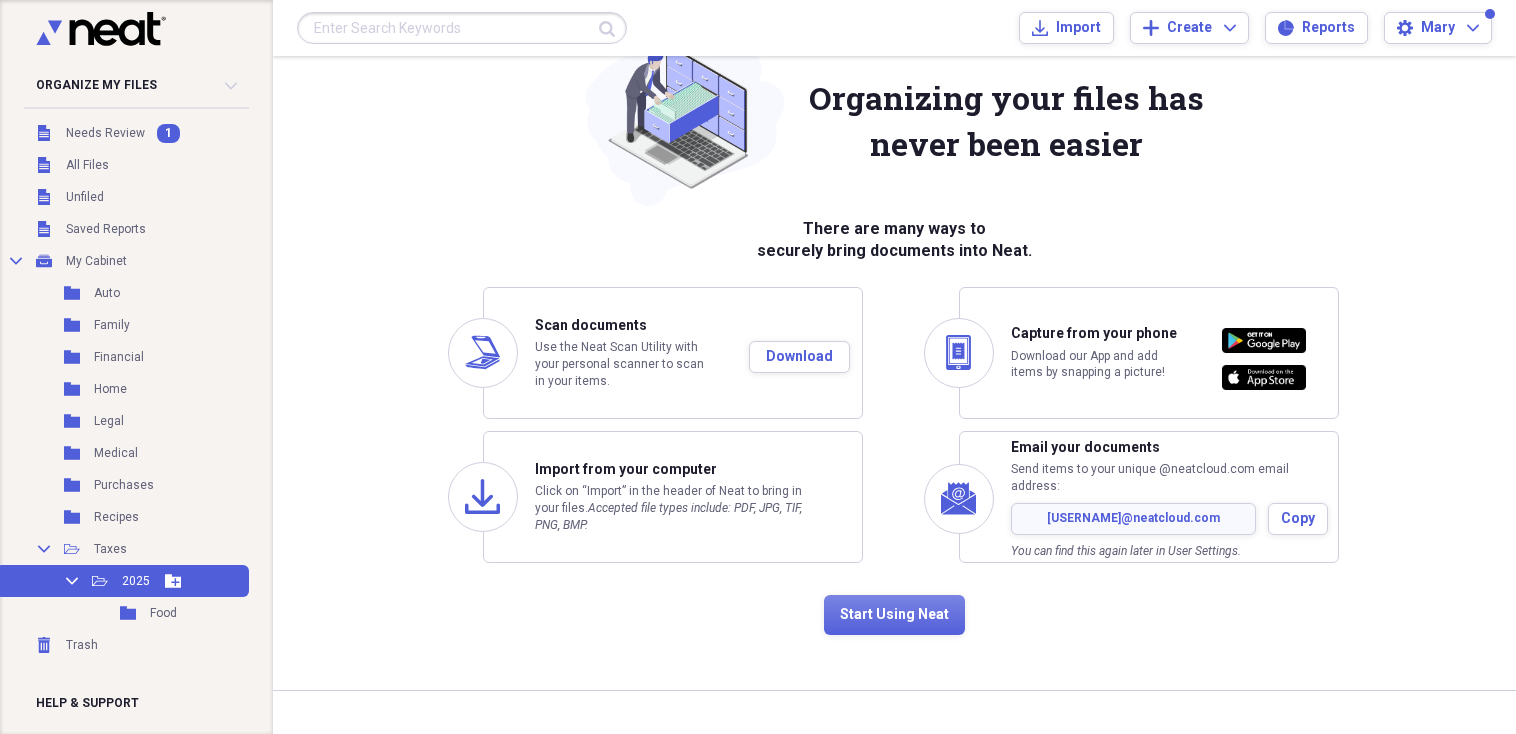 click on "Add Folder" 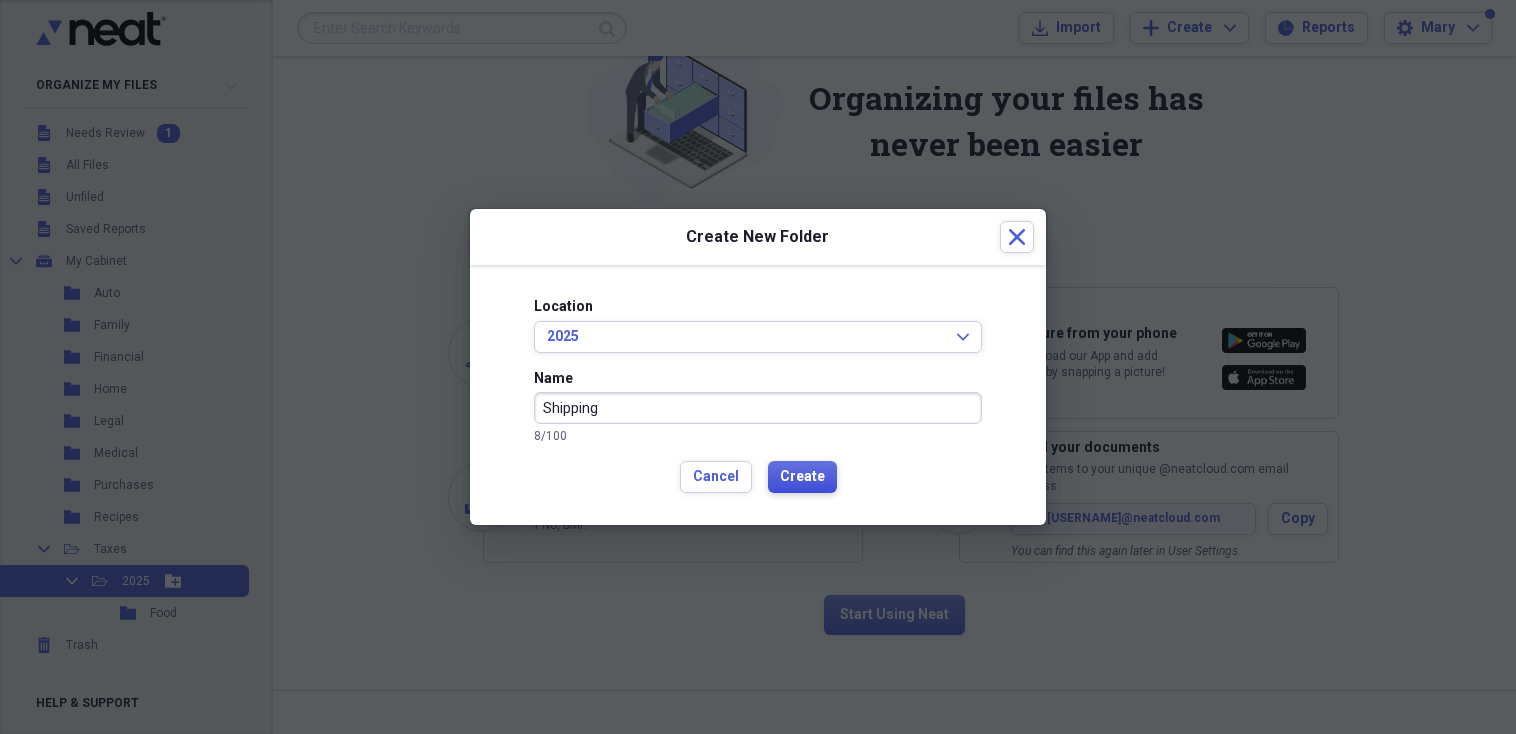type on "Shipping" 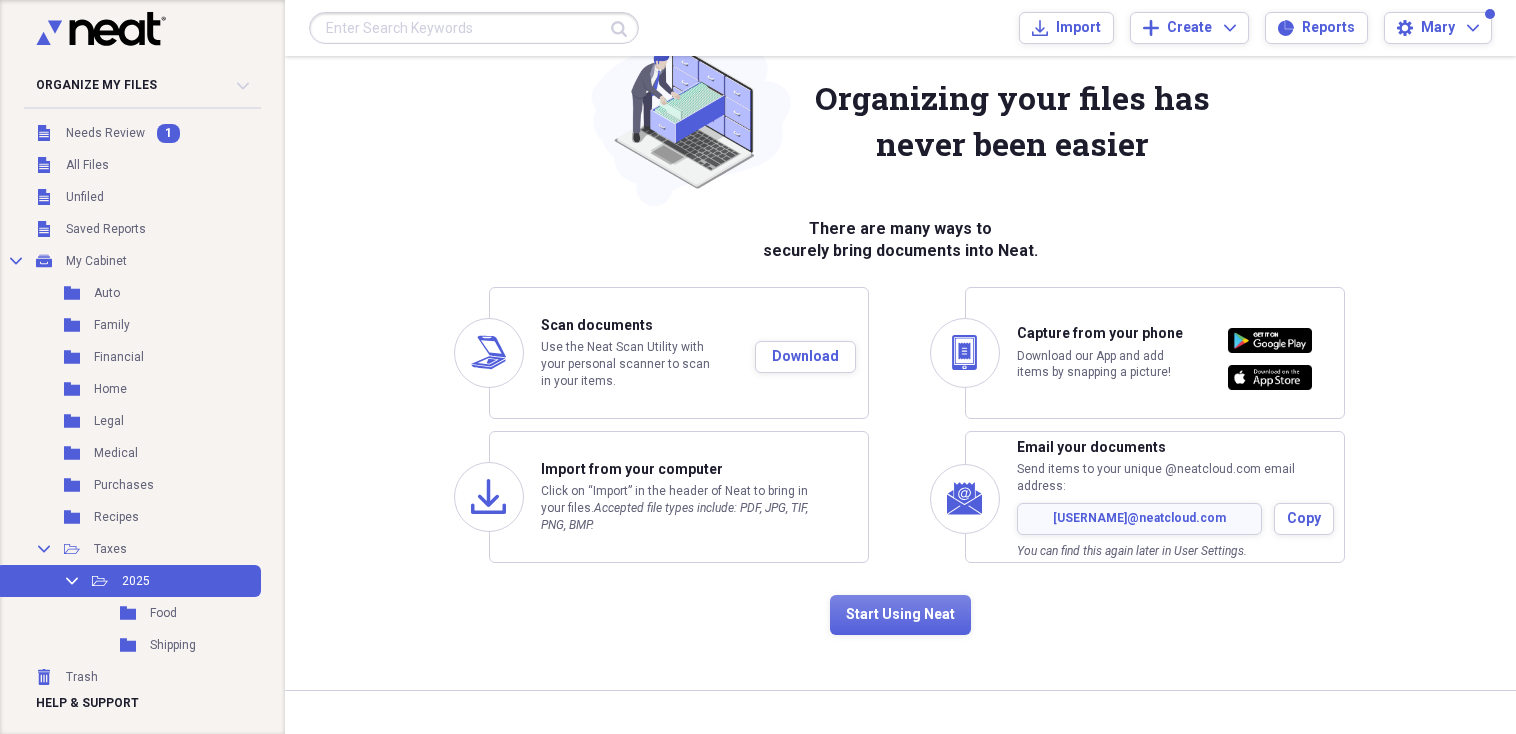 scroll, scrollTop: 21, scrollLeft: 0, axis: vertical 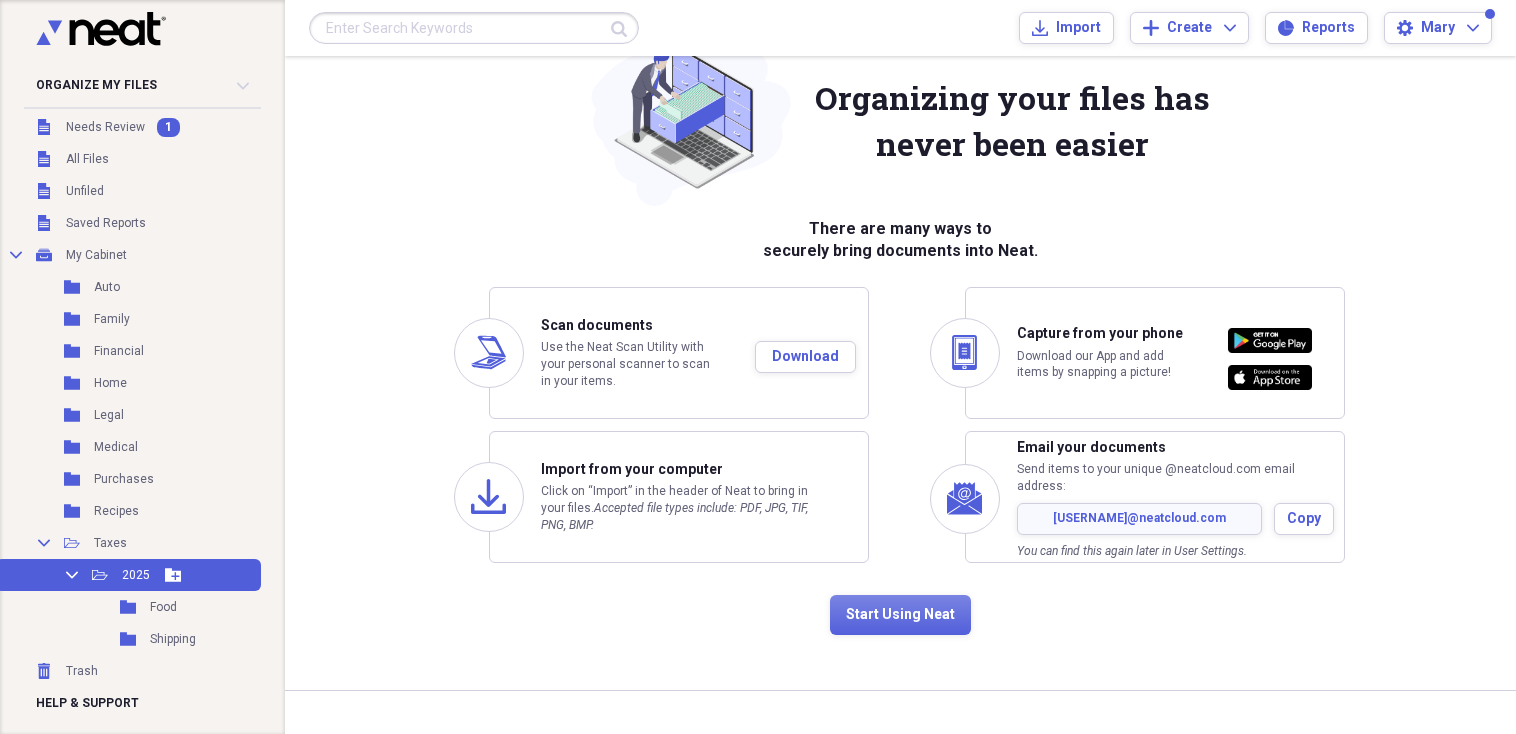 click 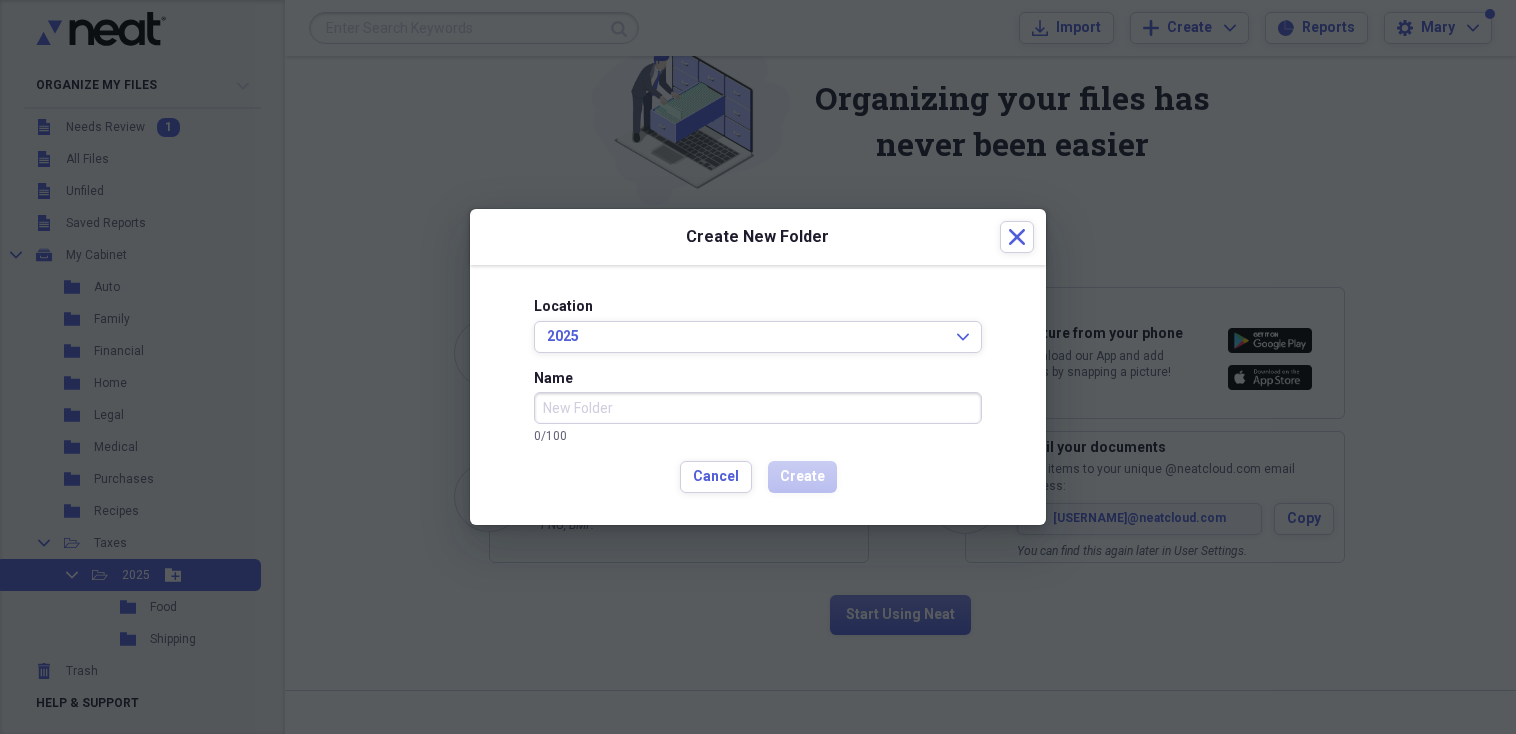 click on "Name" at bounding box center (758, 408) 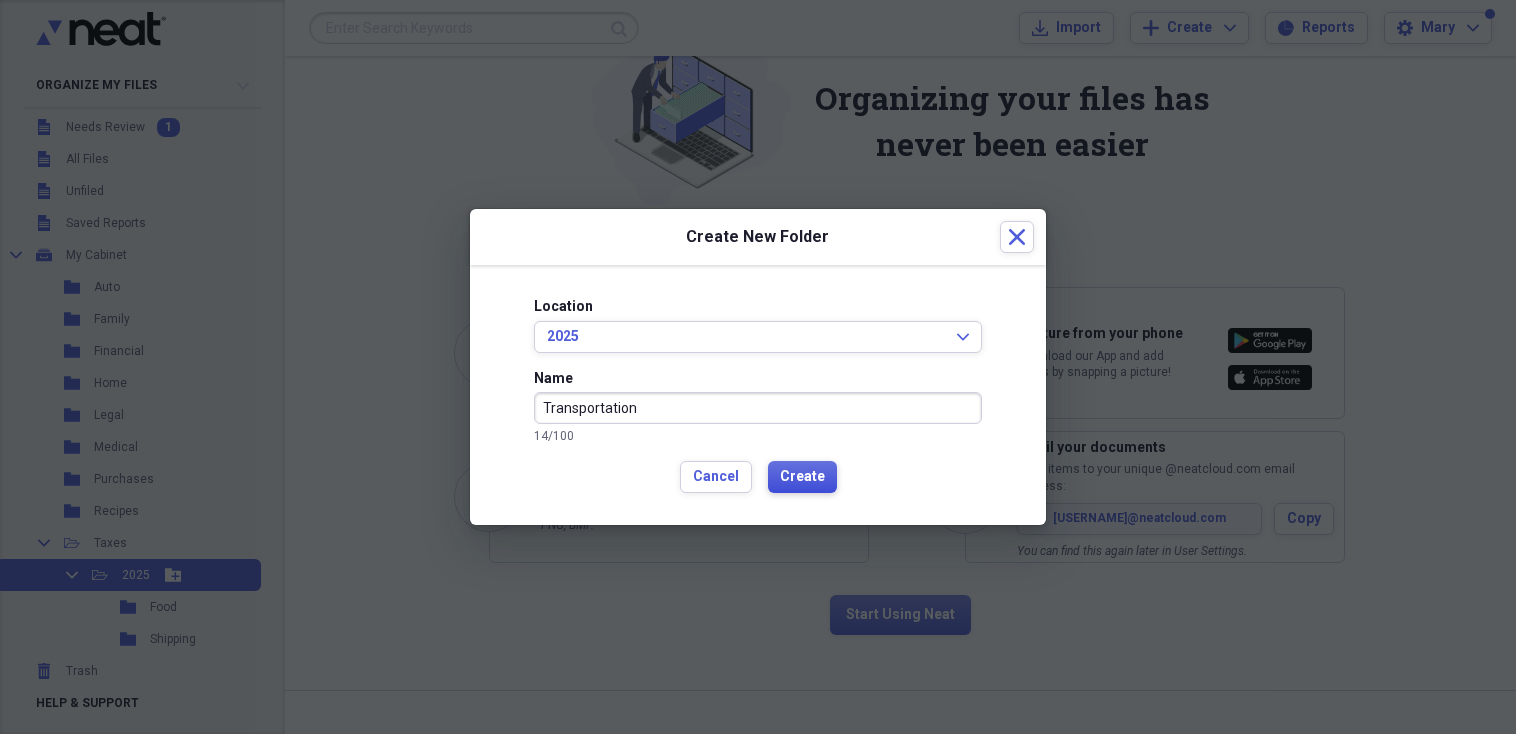 type on "Transportation" 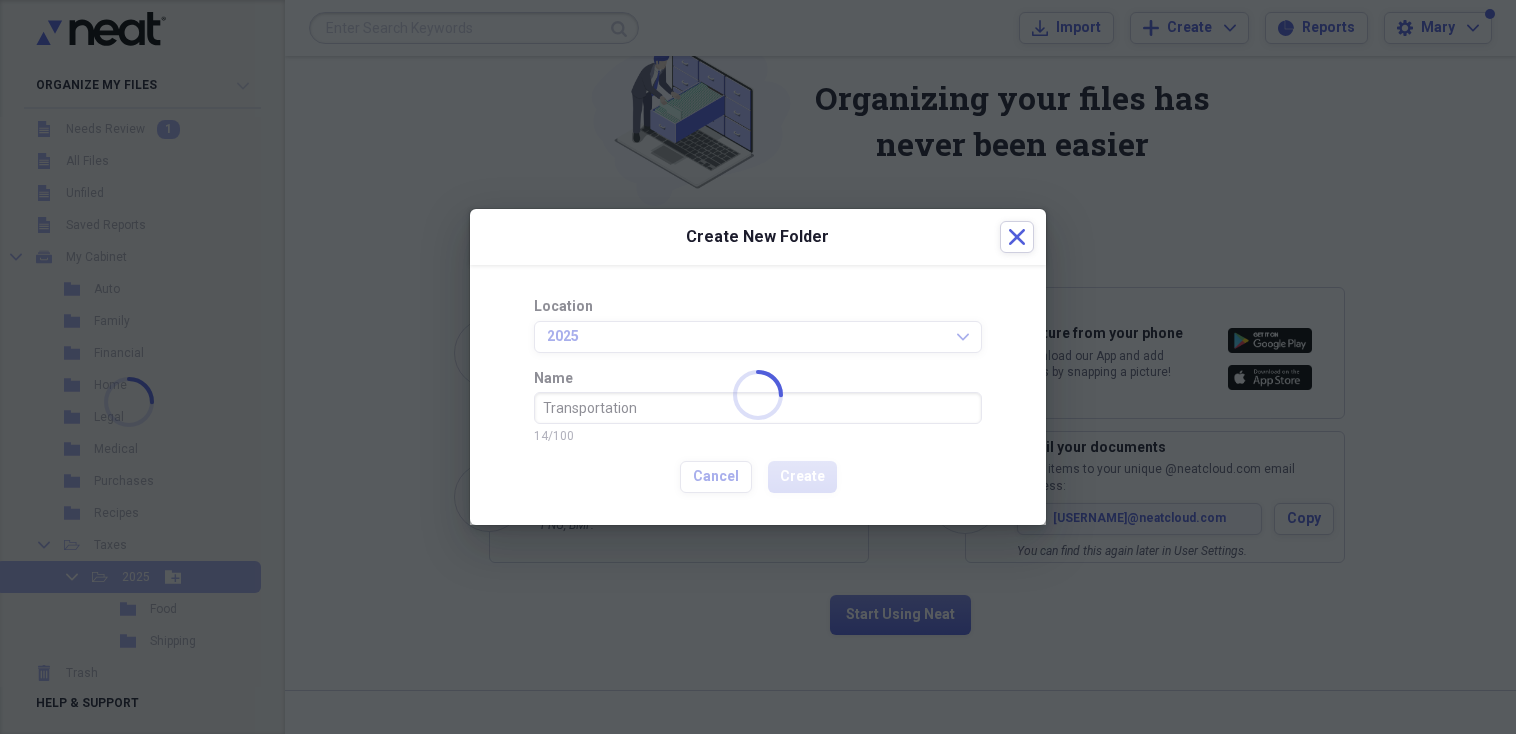 scroll, scrollTop: 21, scrollLeft: 0, axis: vertical 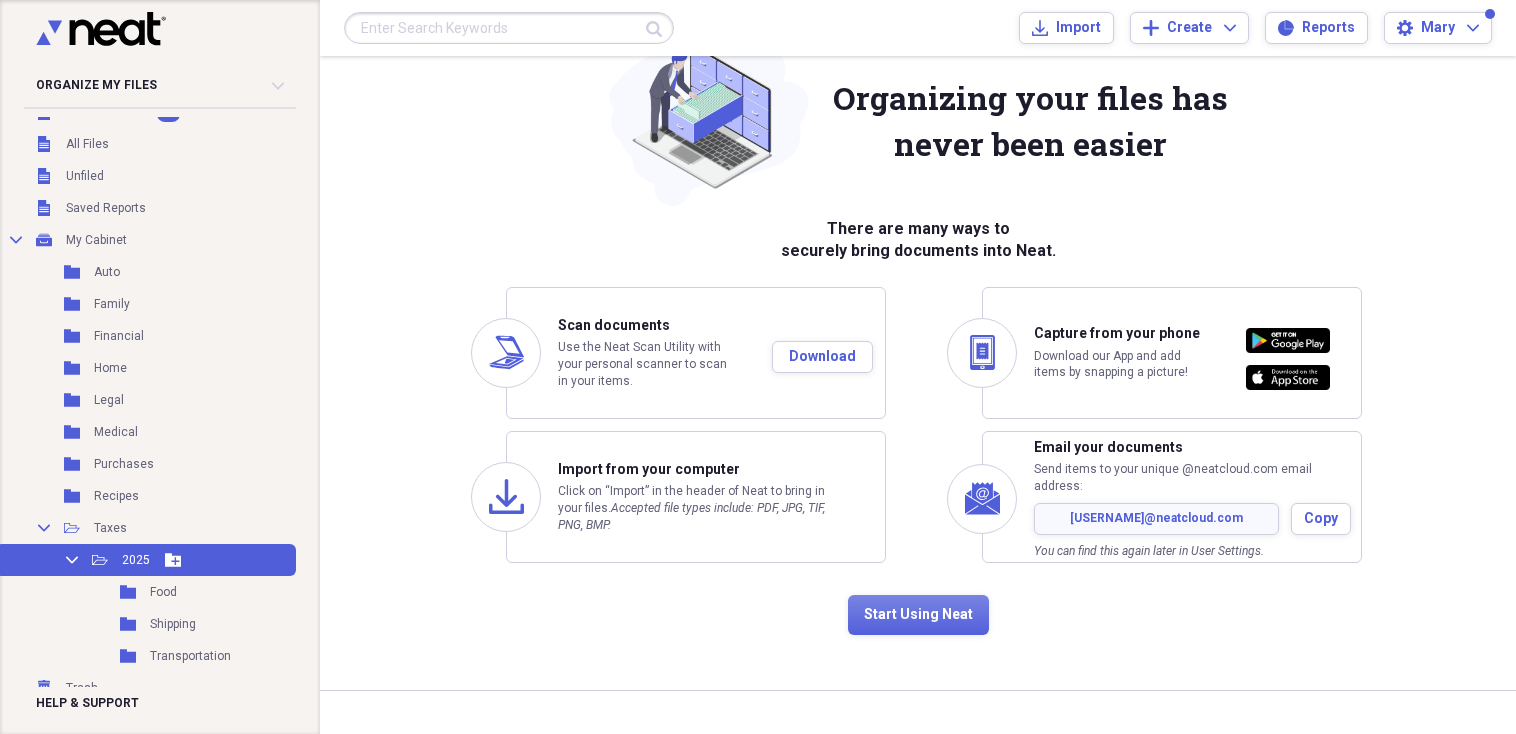 click 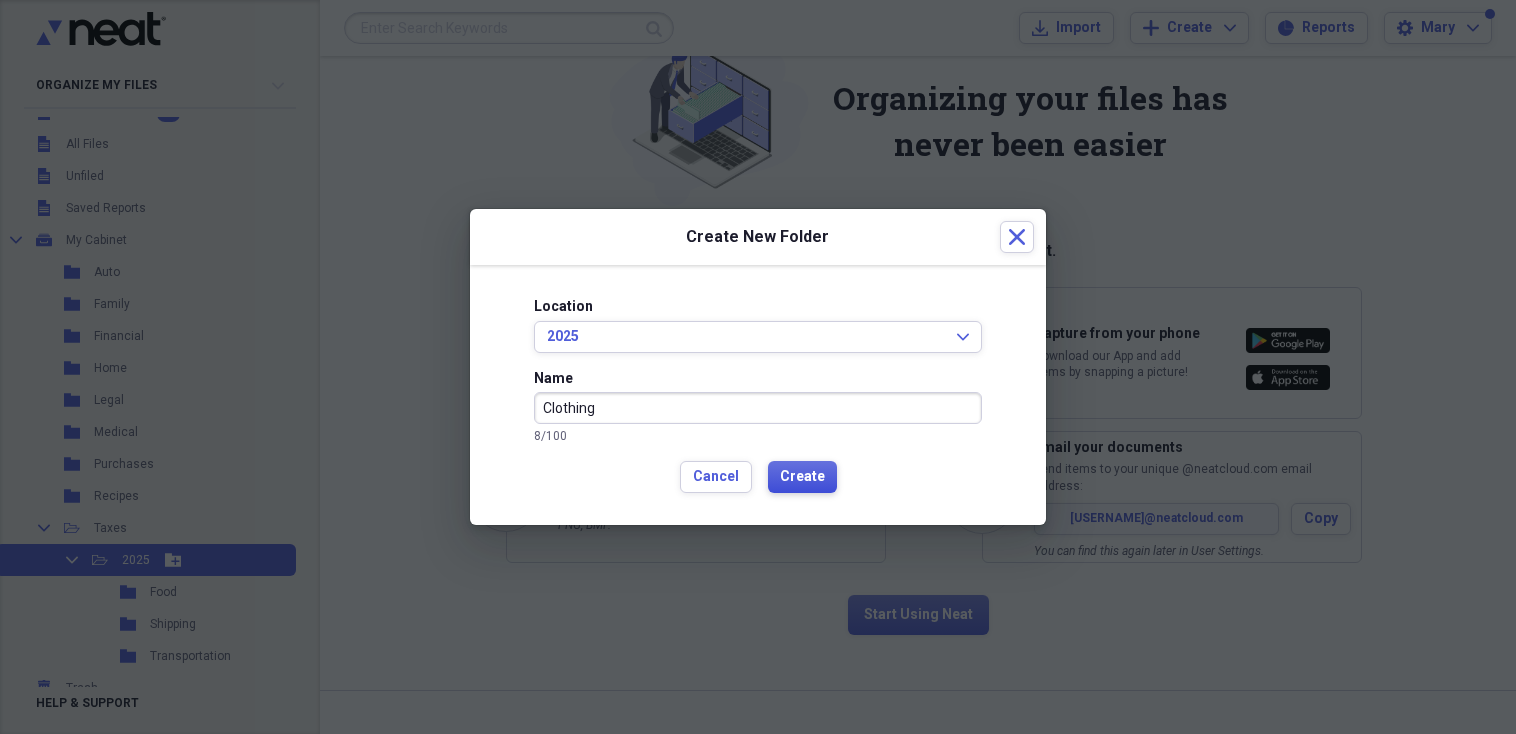 type on "Clothing" 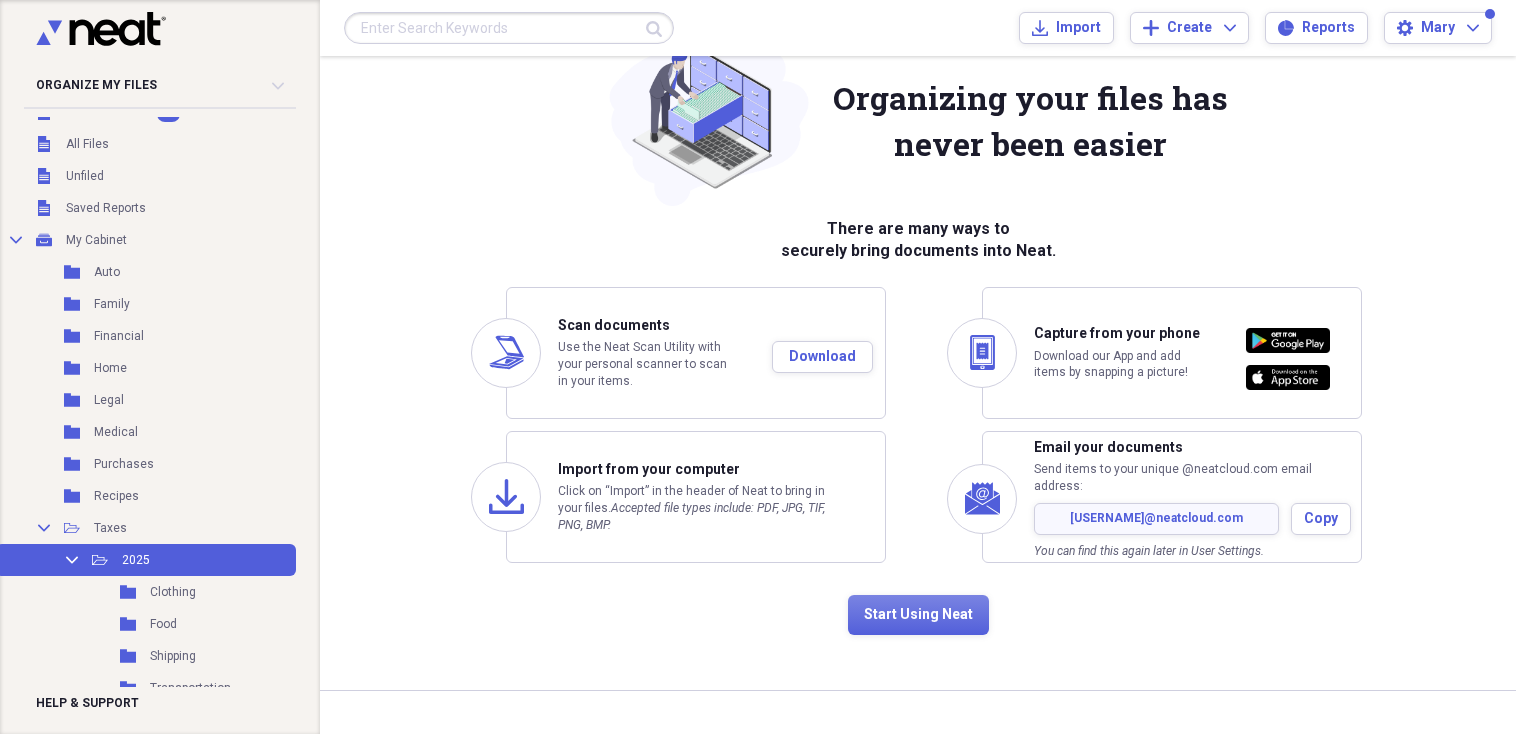 scroll, scrollTop: 68, scrollLeft: 0, axis: vertical 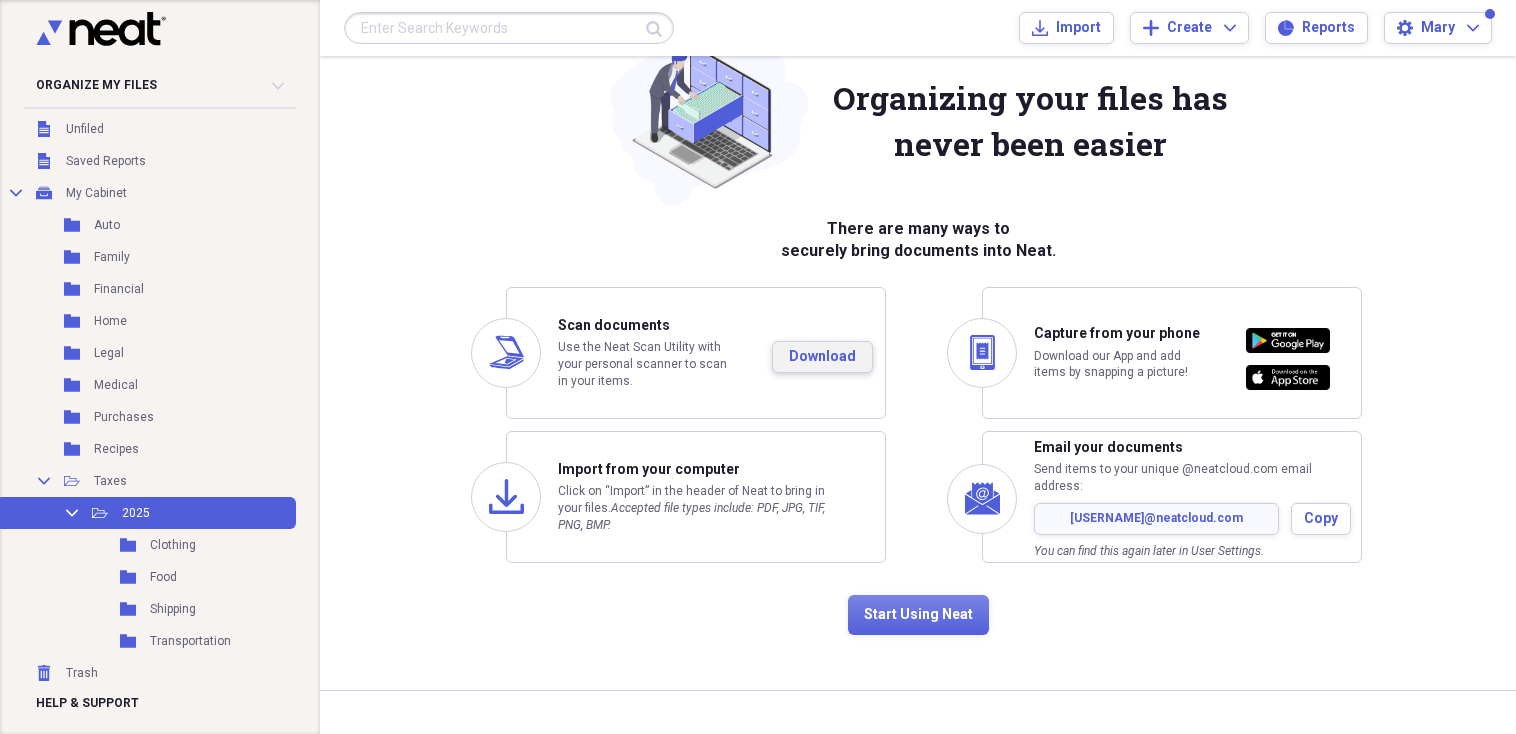 click on "Download" at bounding box center [822, 357] 